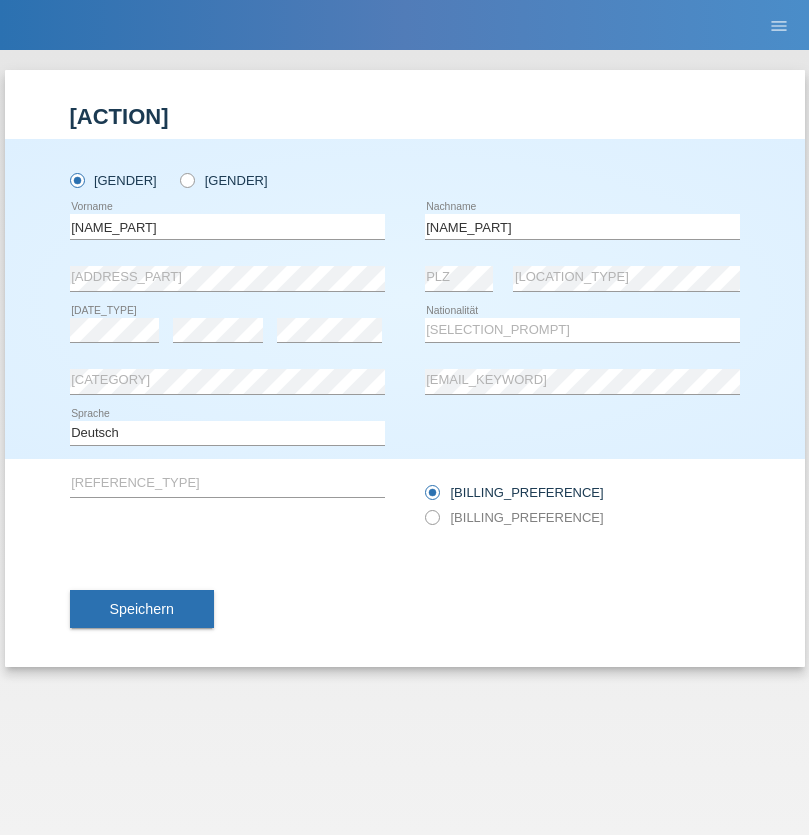 scroll, scrollTop: 0, scrollLeft: 0, axis: both 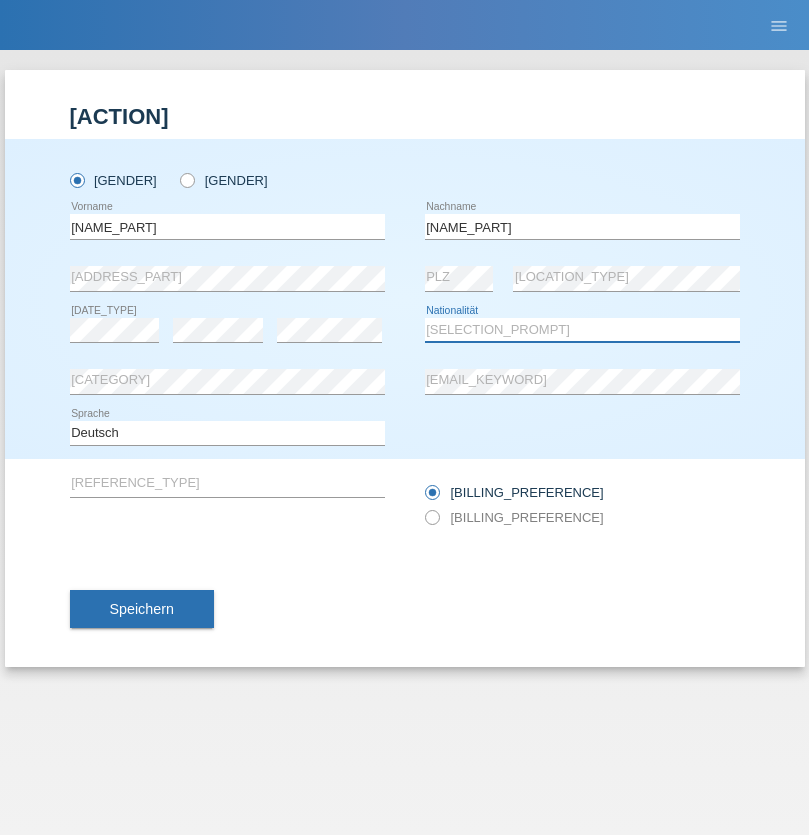 select on "OM" 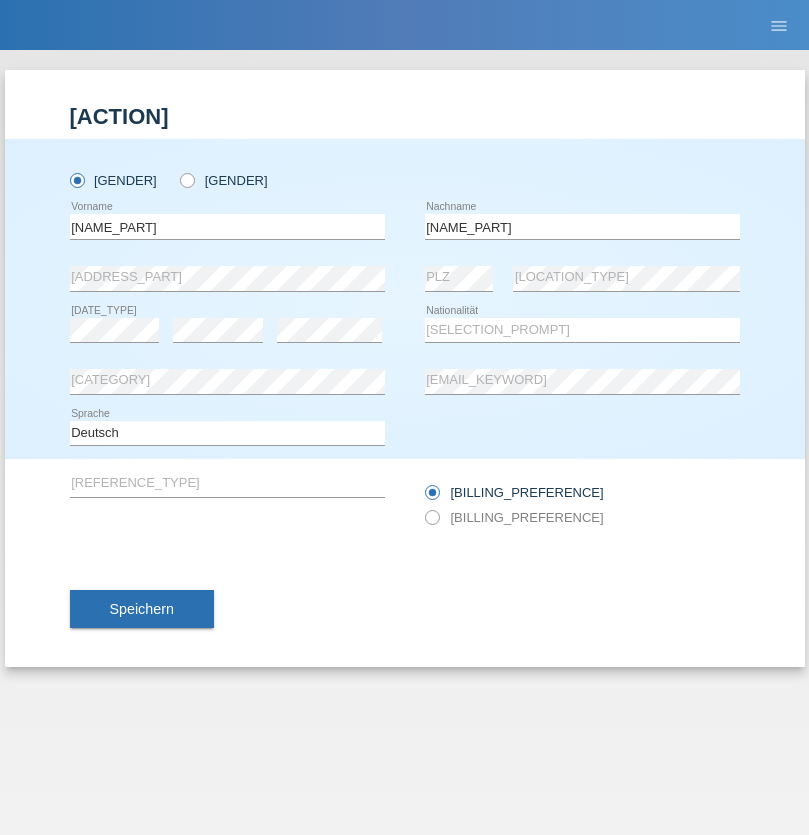 select on "C" 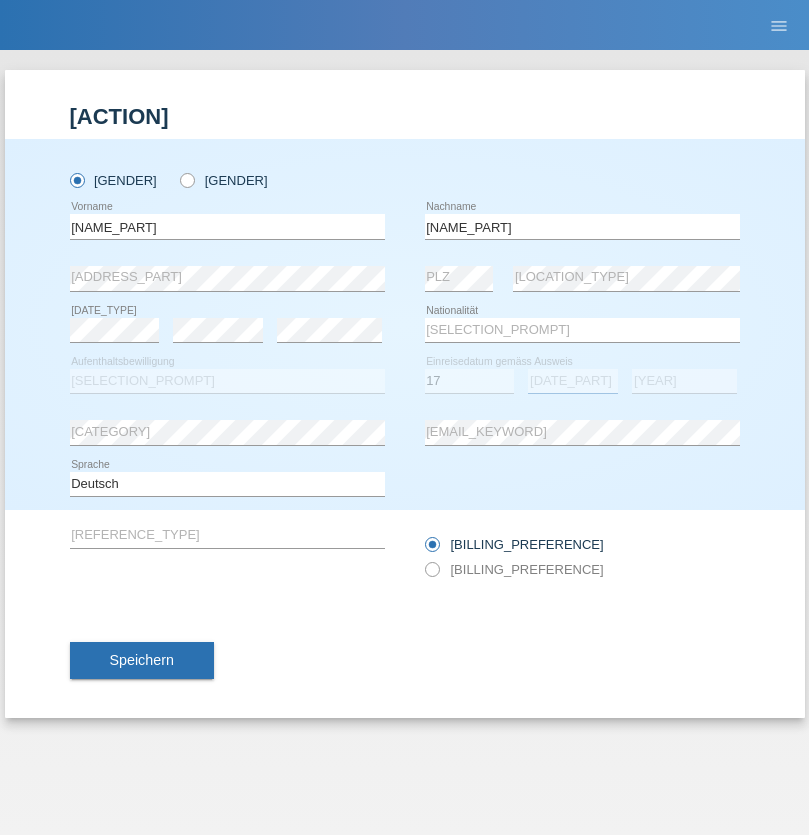 select on "06" 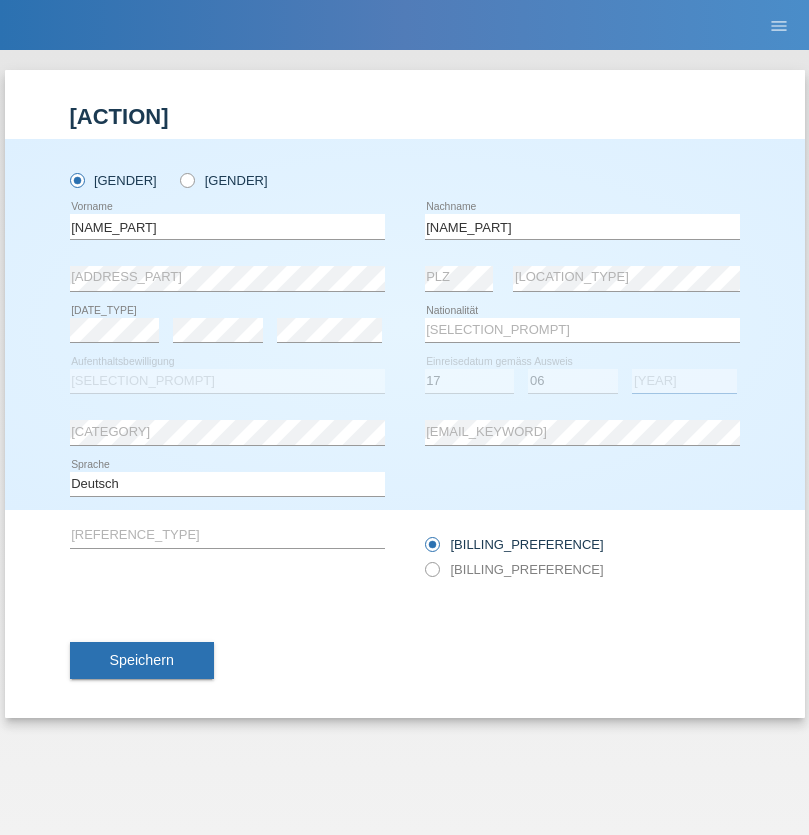 select on "2021" 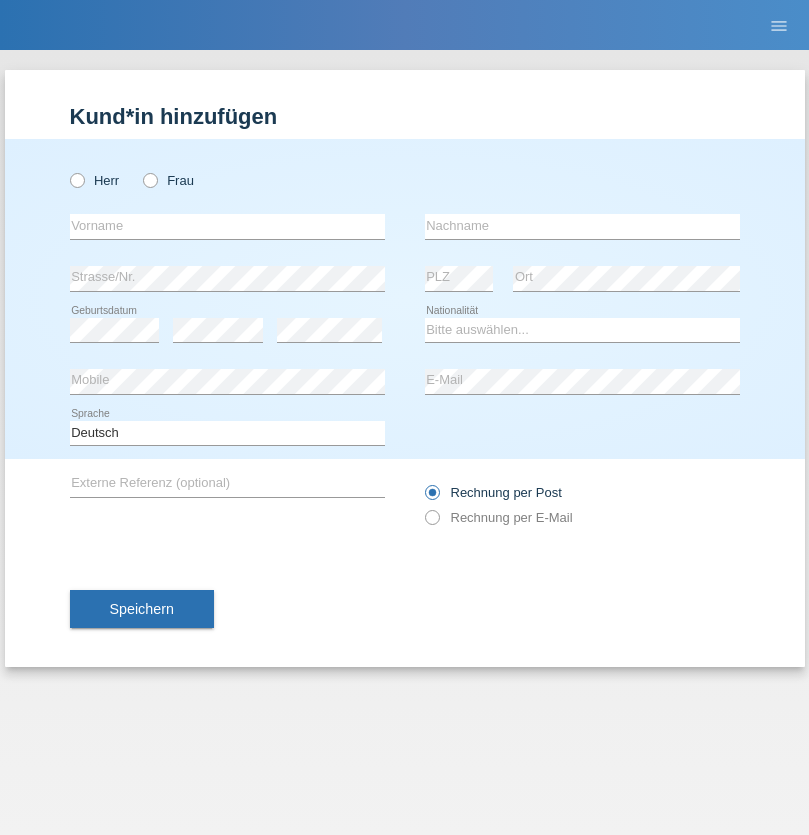 scroll, scrollTop: 0, scrollLeft: 0, axis: both 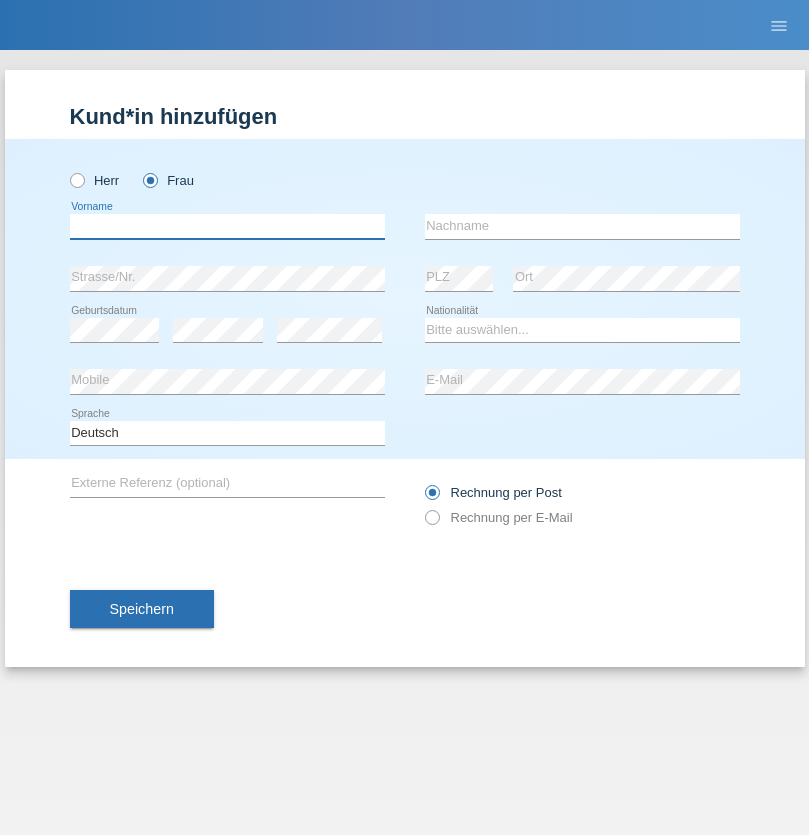 click at bounding box center (227, 226) 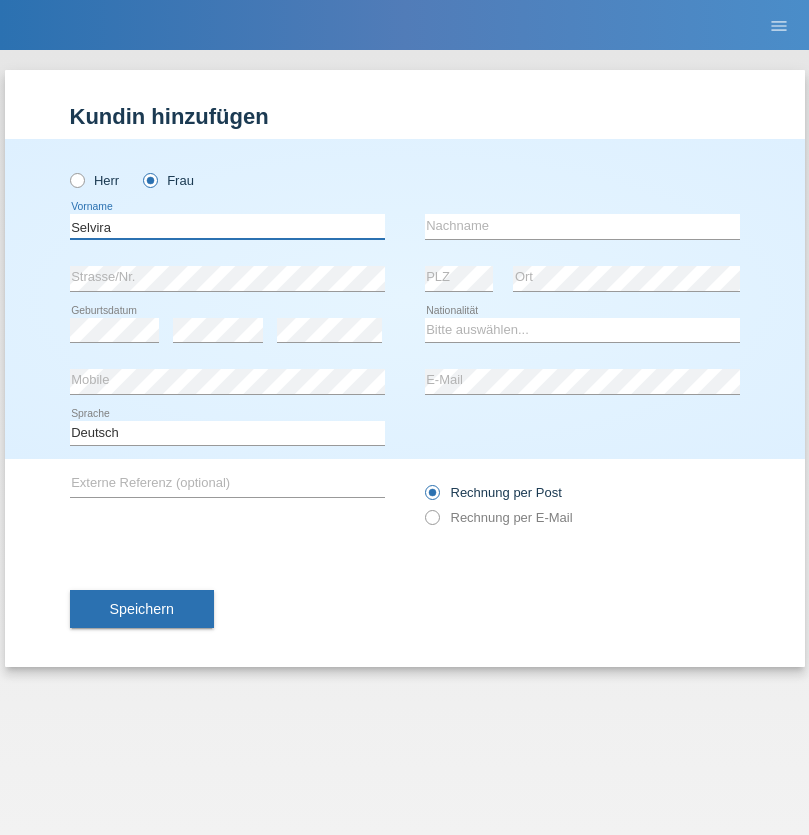 type on "Selvira" 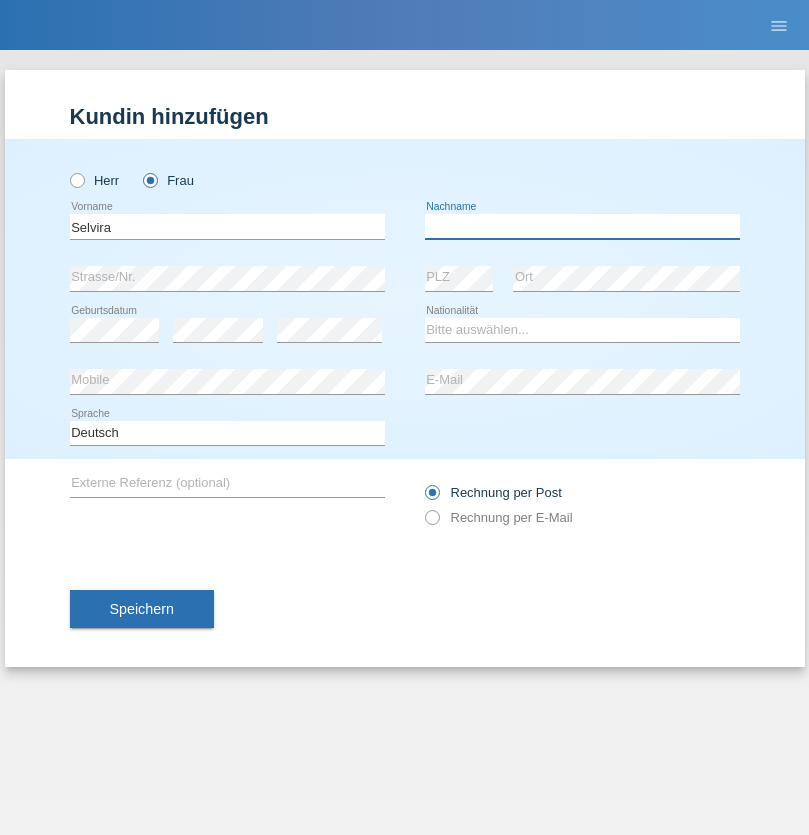 click at bounding box center (582, 226) 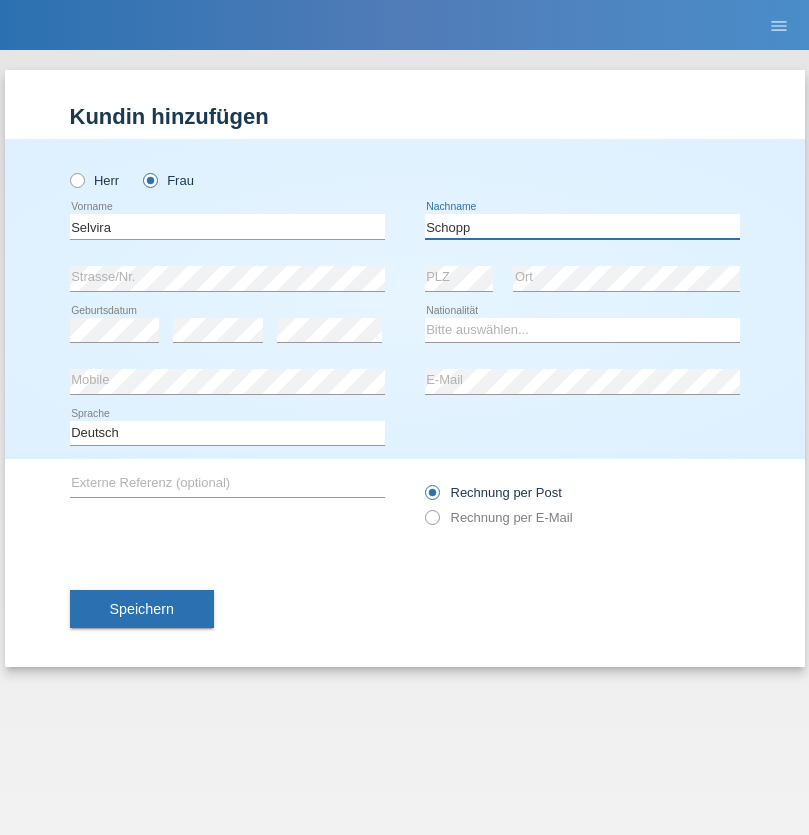 type on "Schopp" 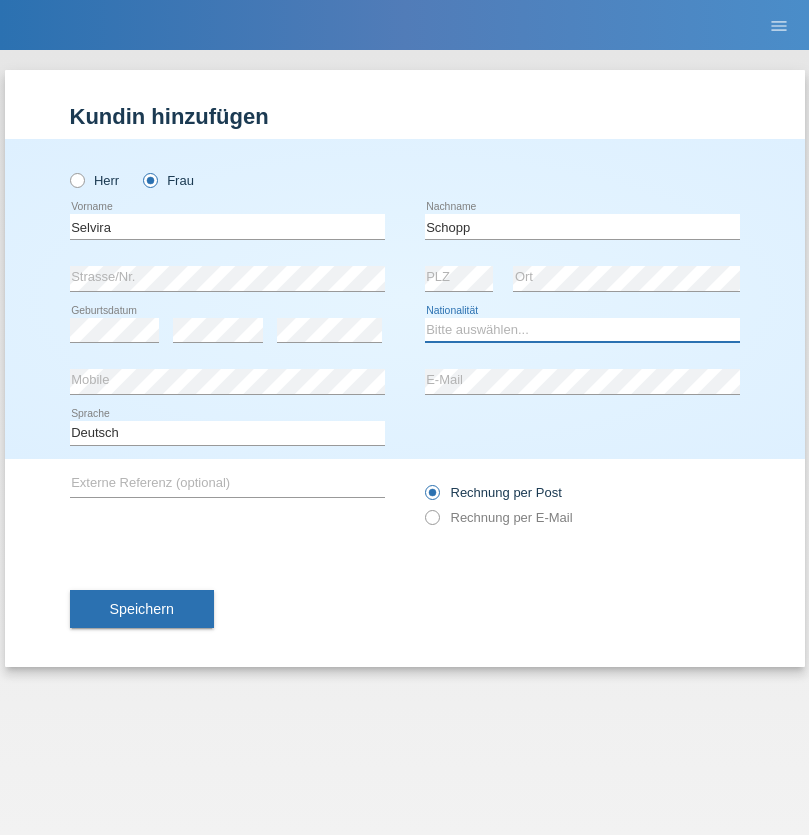 select on "CH" 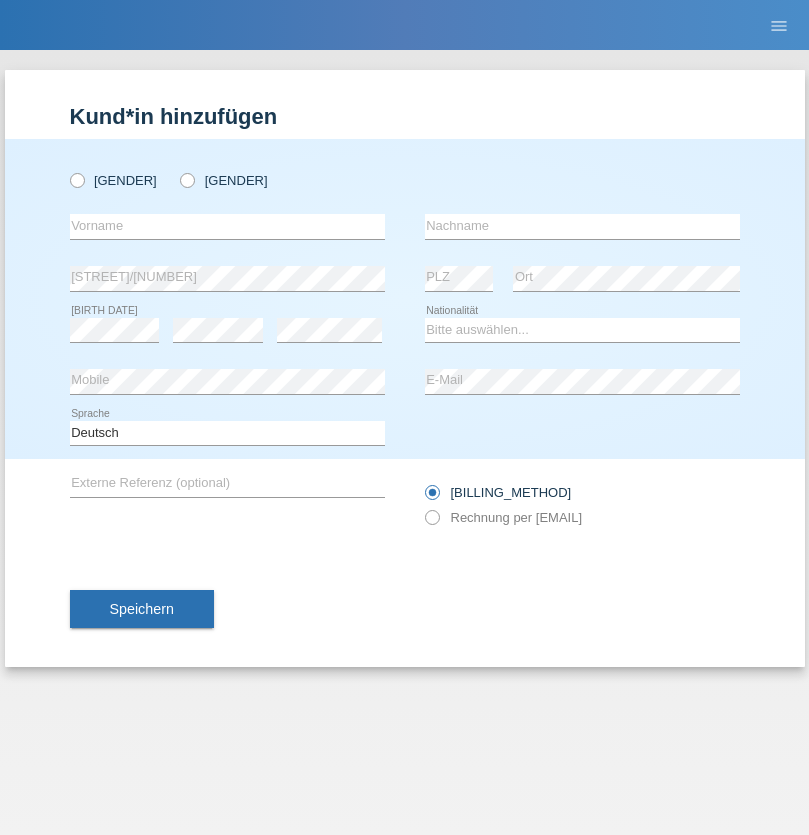 scroll, scrollTop: 0, scrollLeft: 0, axis: both 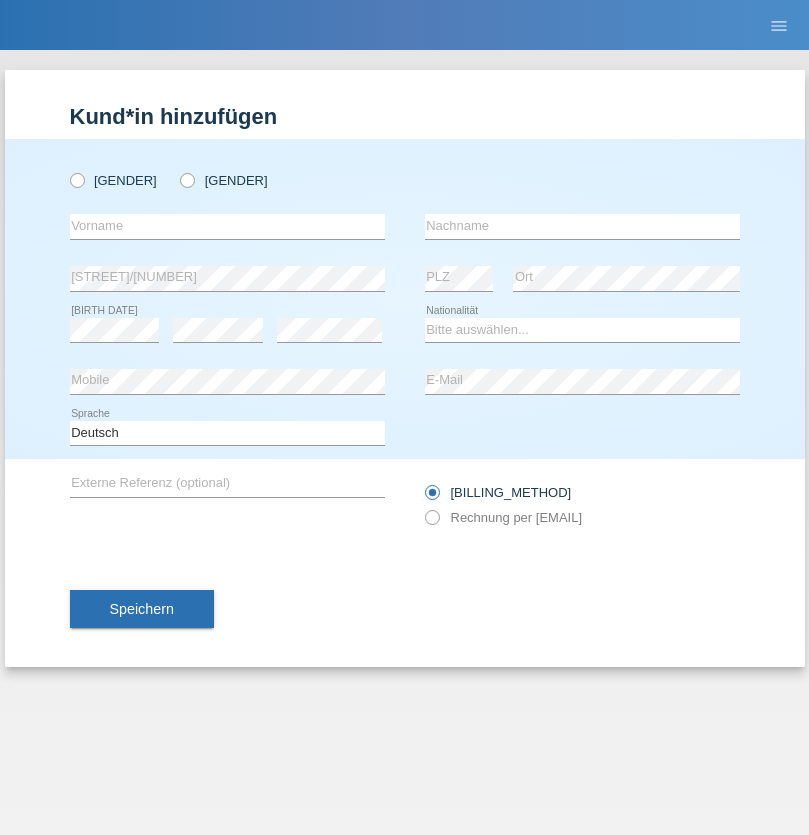radio on "true" 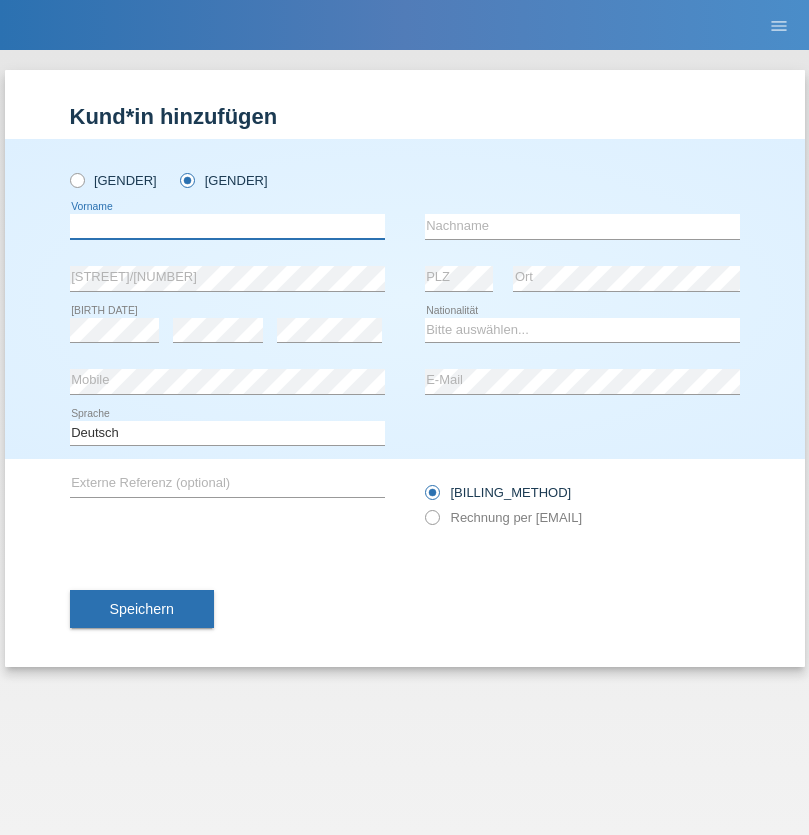 click at bounding box center [227, 226] 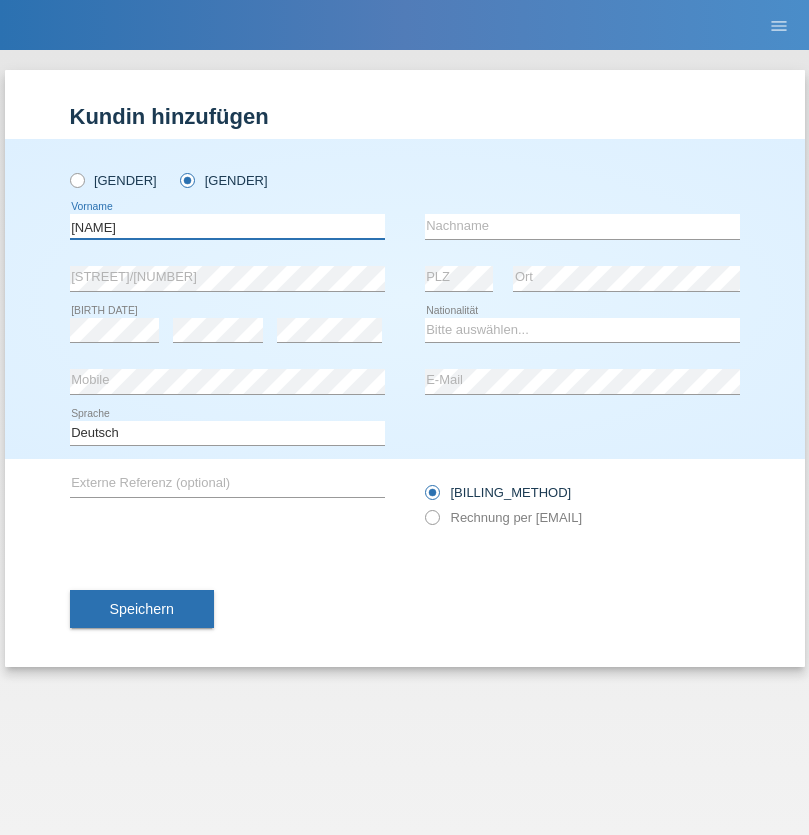 type on "MICHAELA" 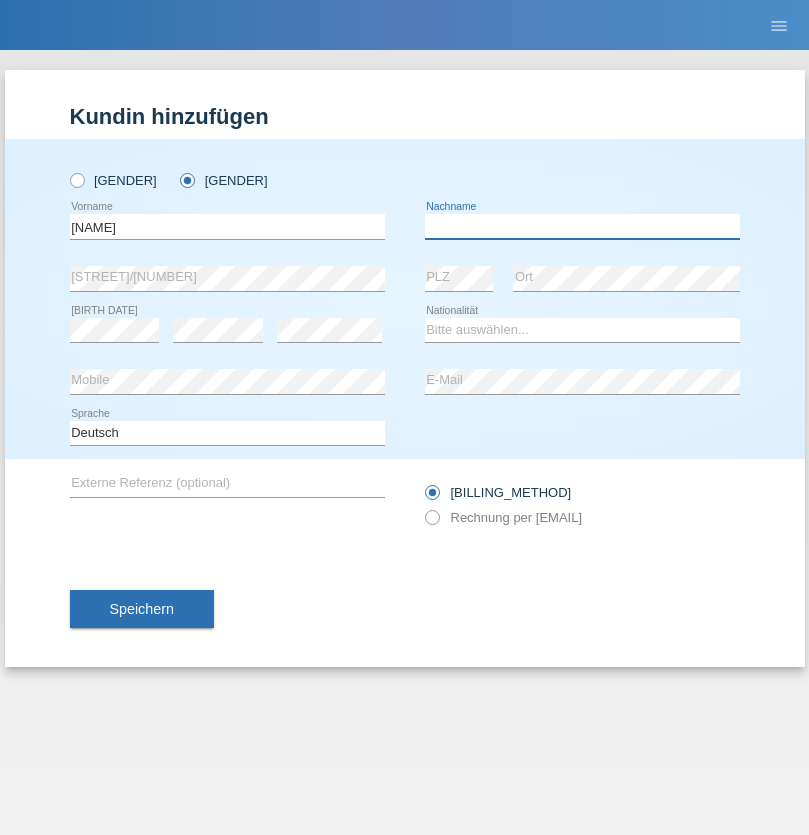 click at bounding box center (582, 226) 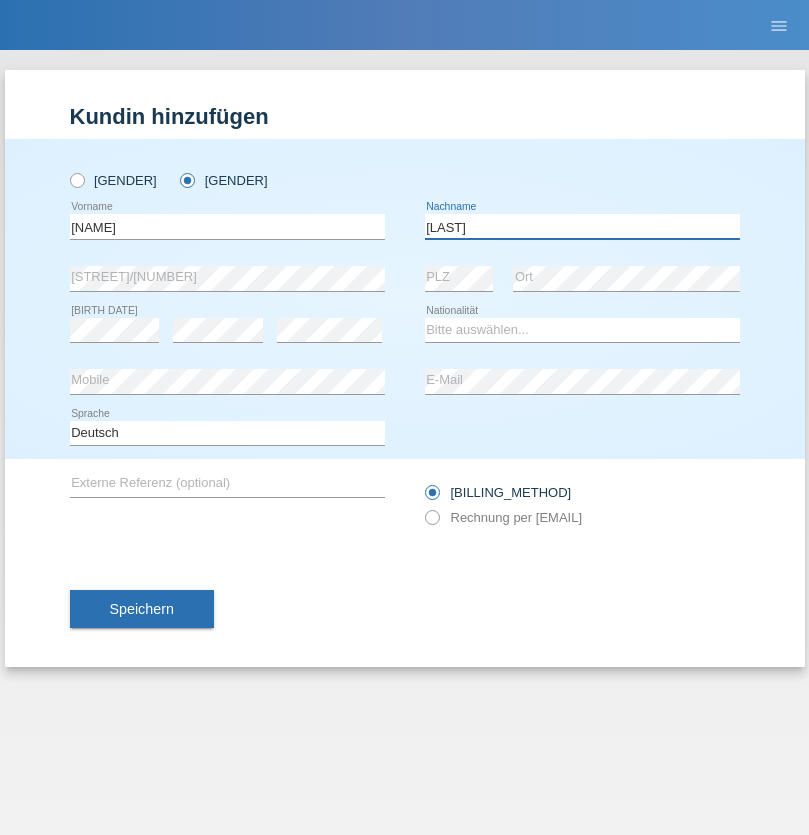 type on "BERNATOVA" 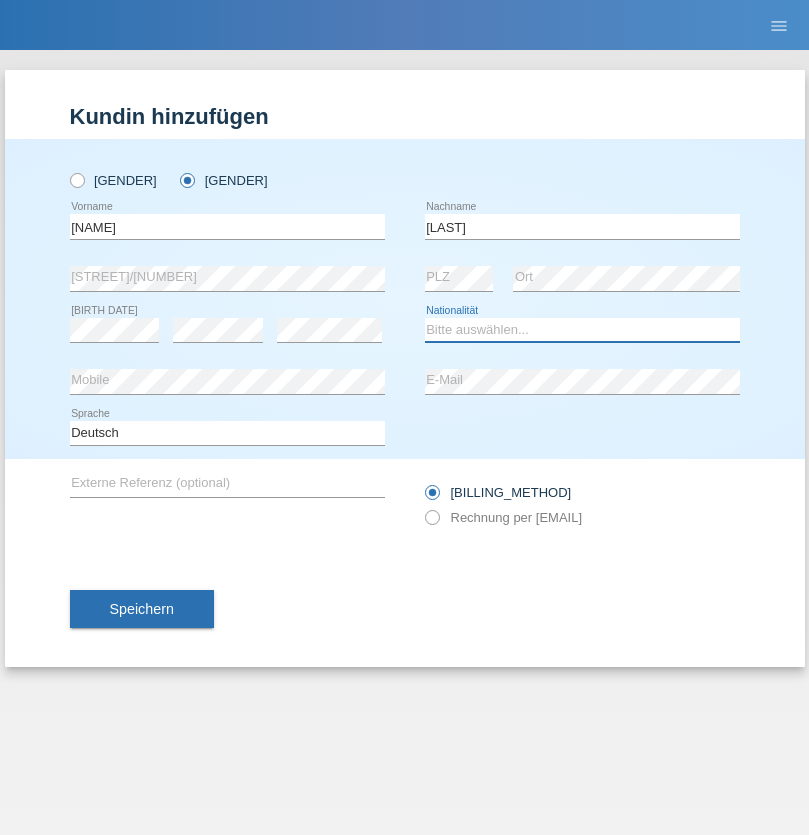 select on "SK" 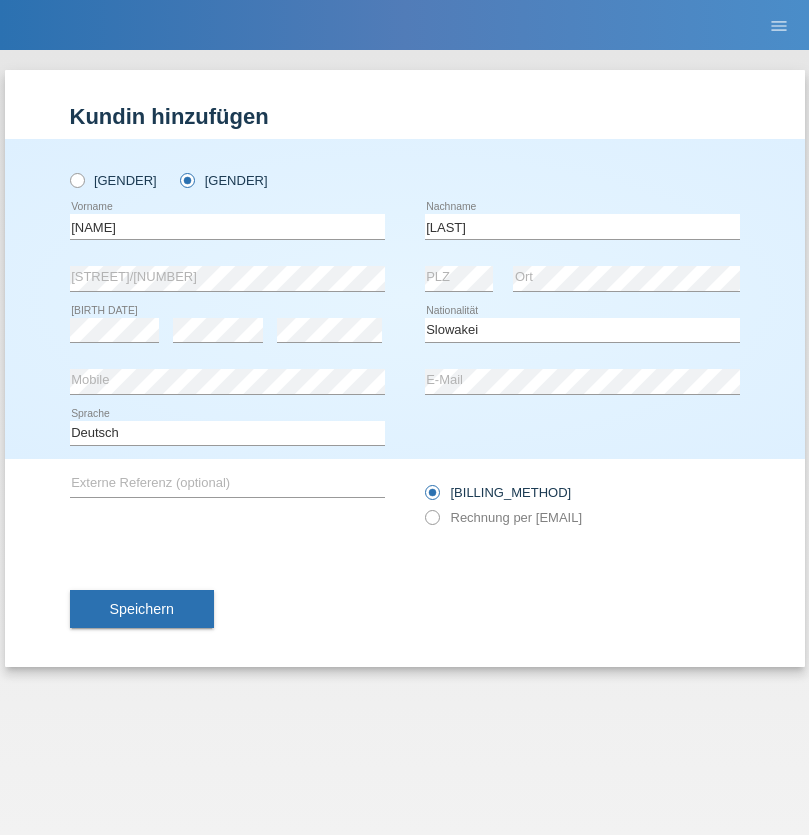 select on "C" 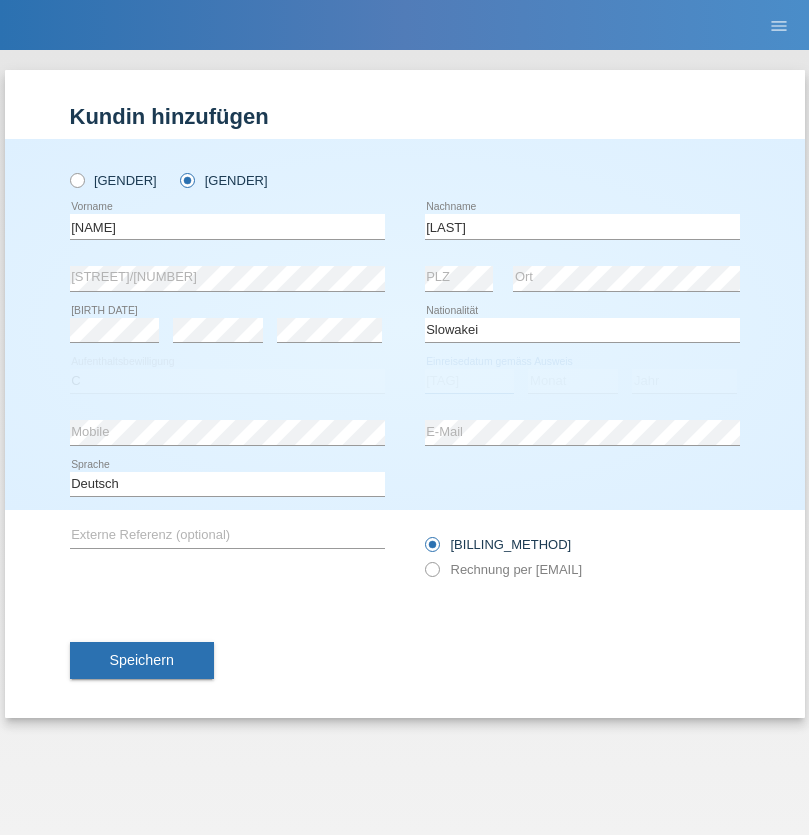 select on "05" 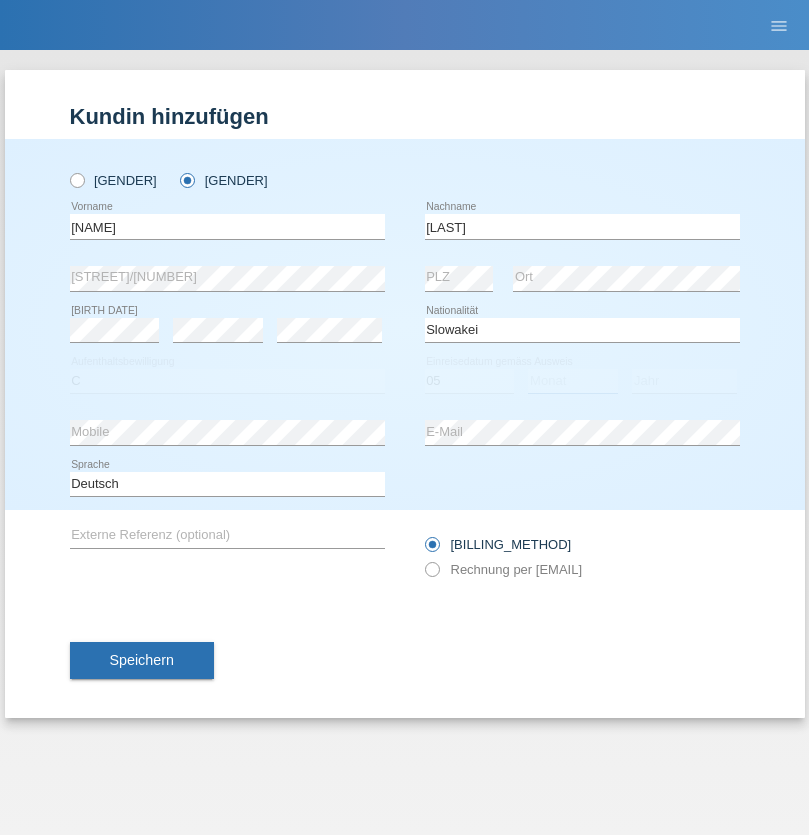 select on "04" 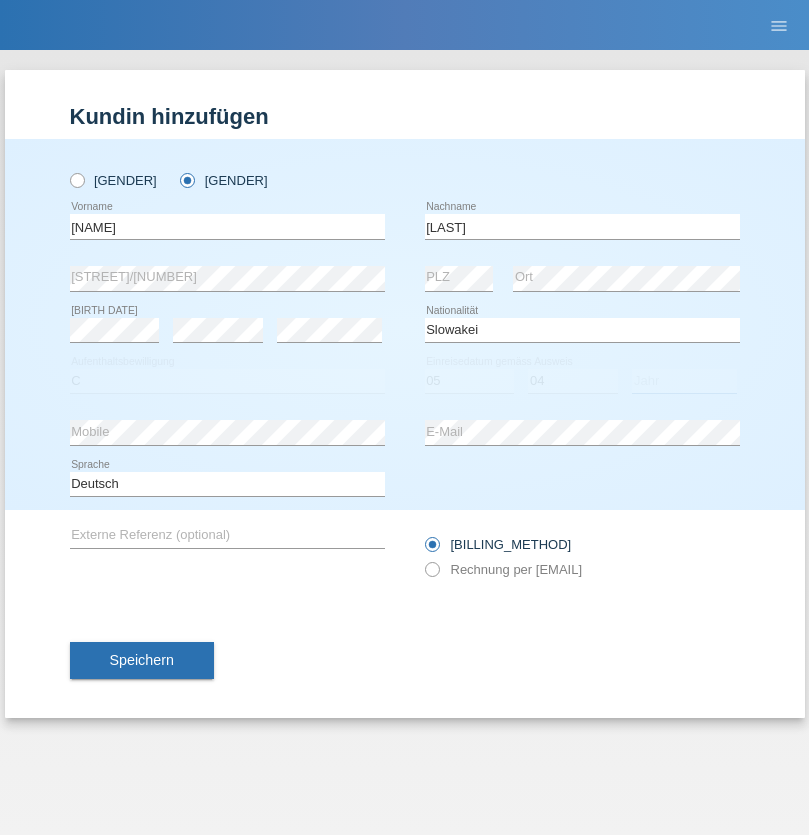 select on "2014" 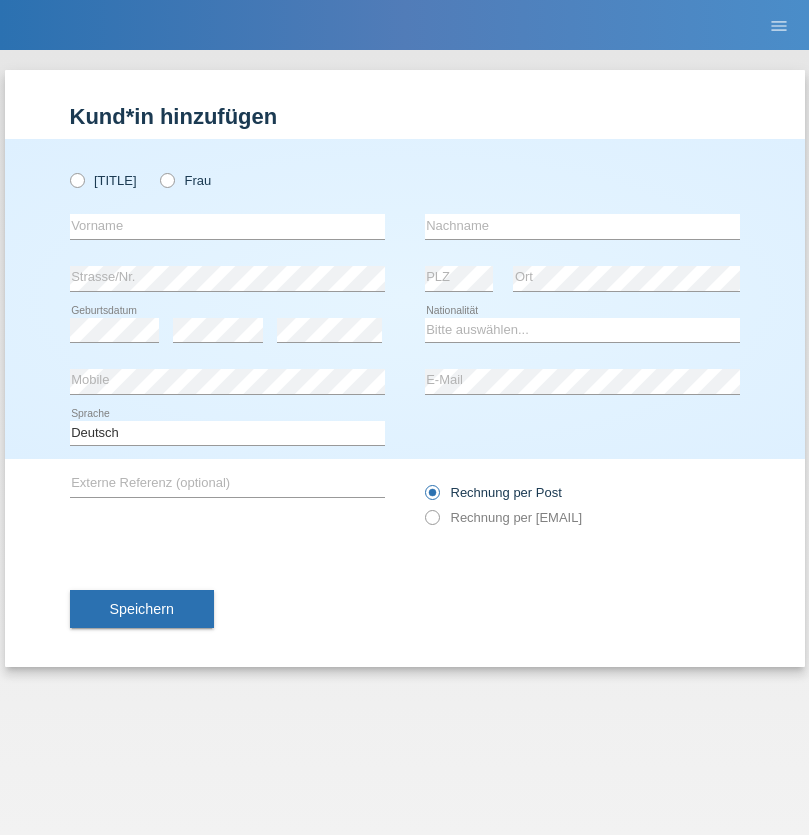 scroll, scrollTop: 0, scrollLeft: 0, axis: both 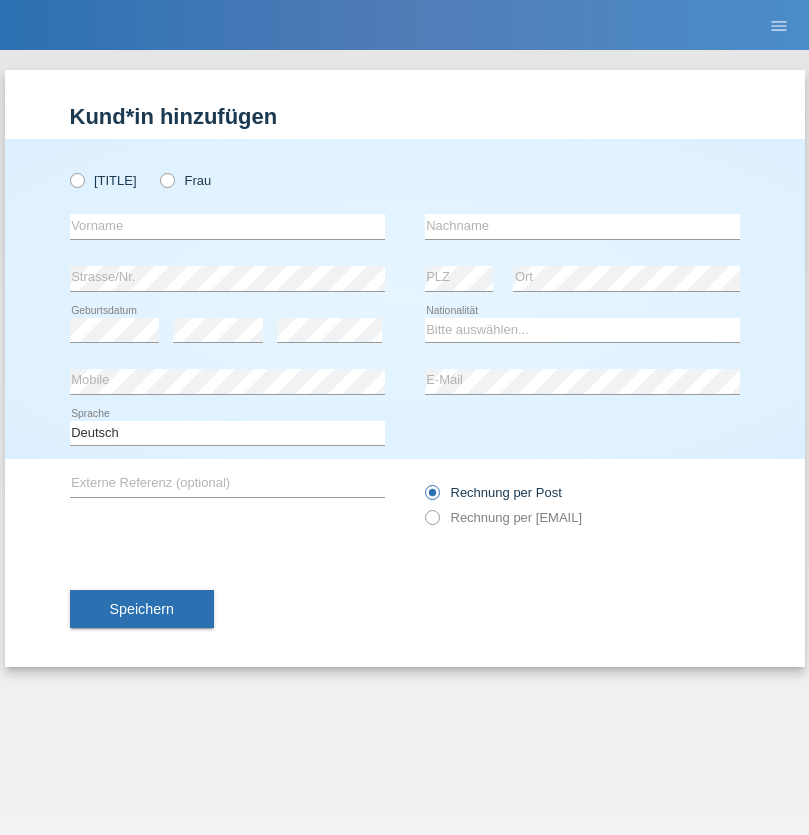 radio on "true" 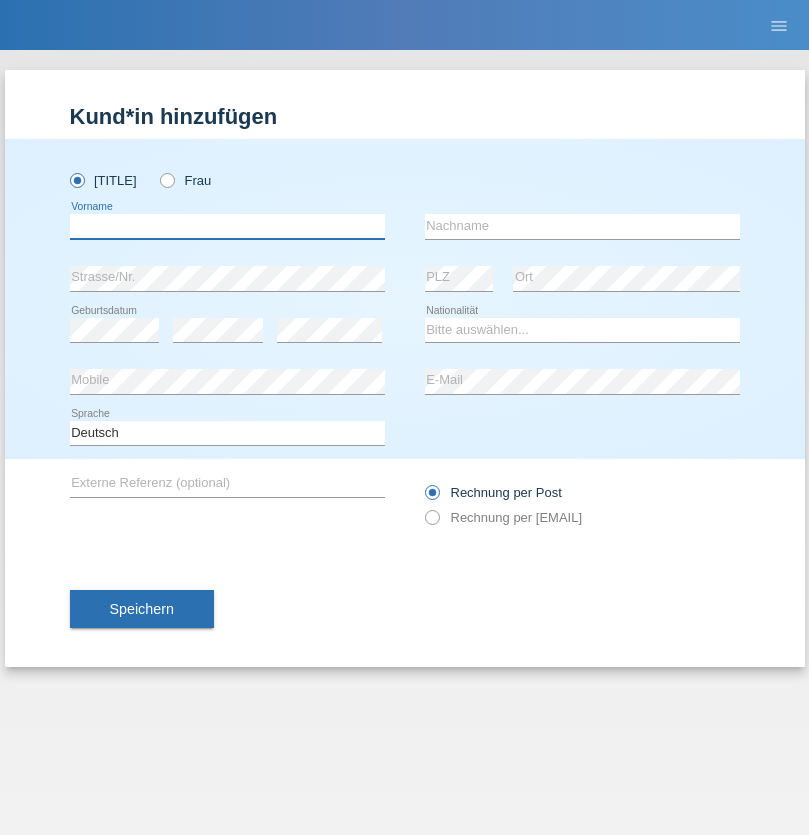 click at bounding box center (227, 226) 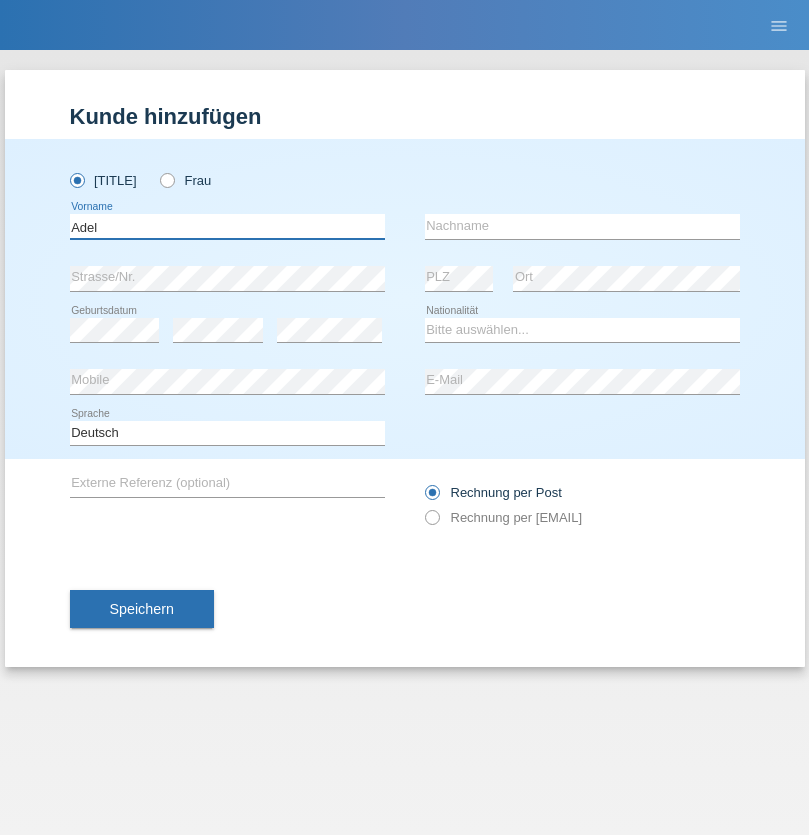 type on "Adel" 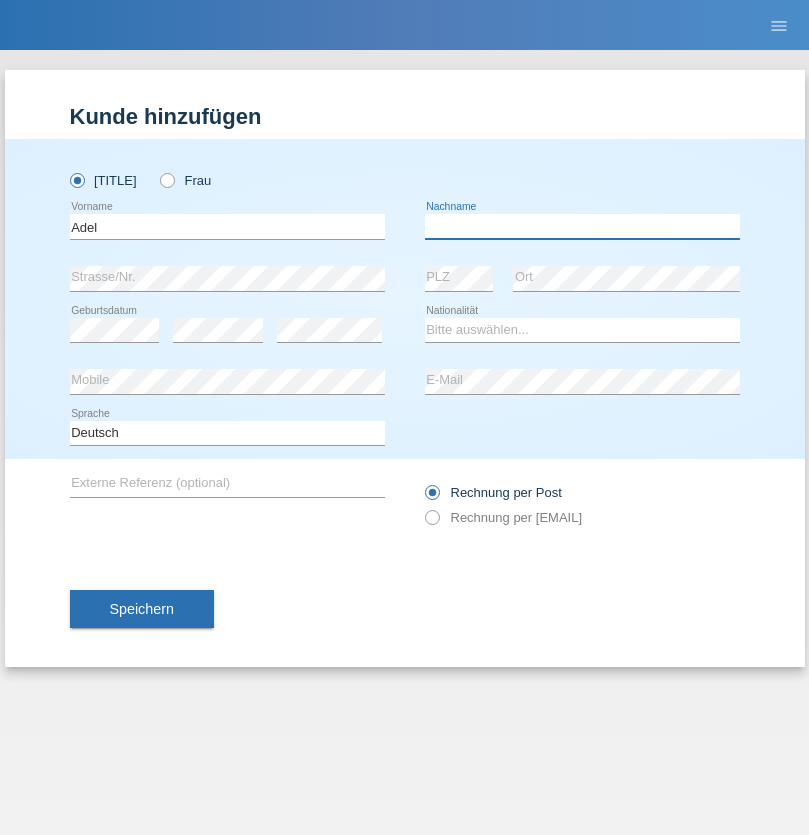 click at bounding box center [582, 226] 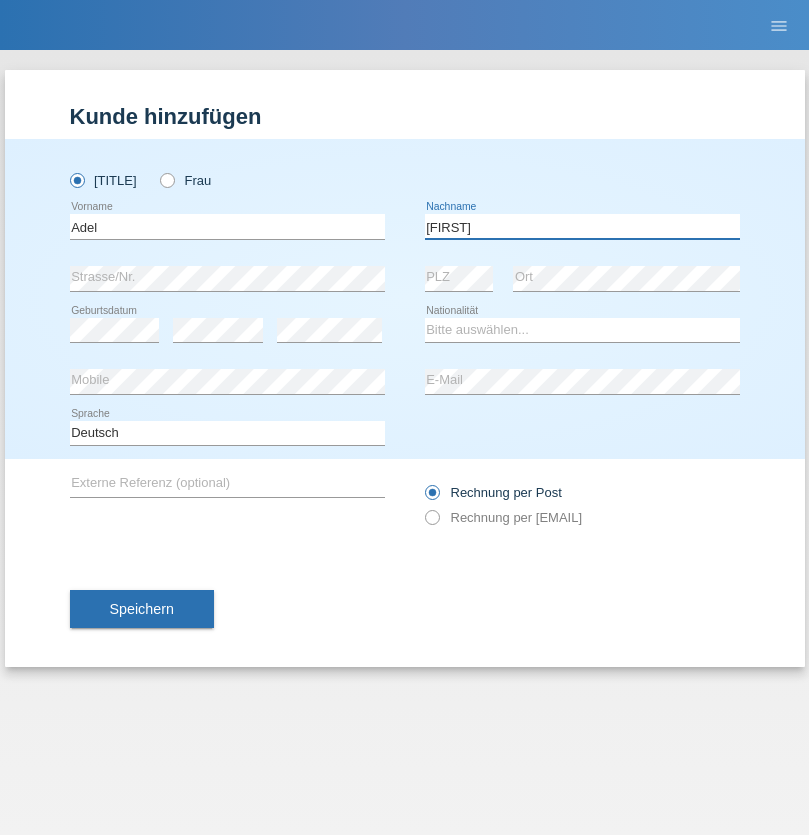 type on "[FIRST]" 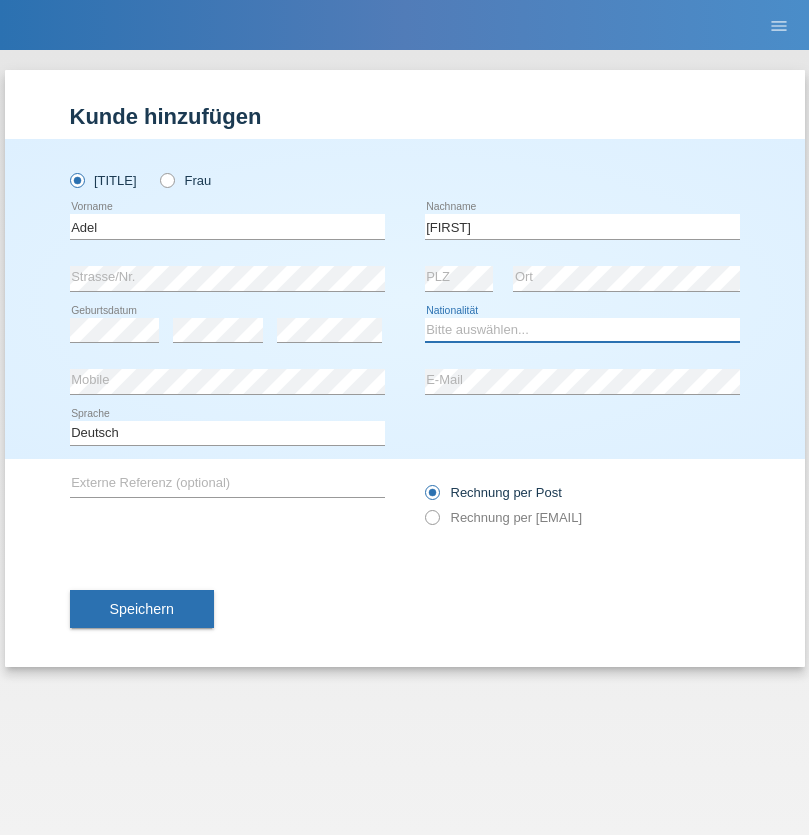 select on "[COUNTRY]" 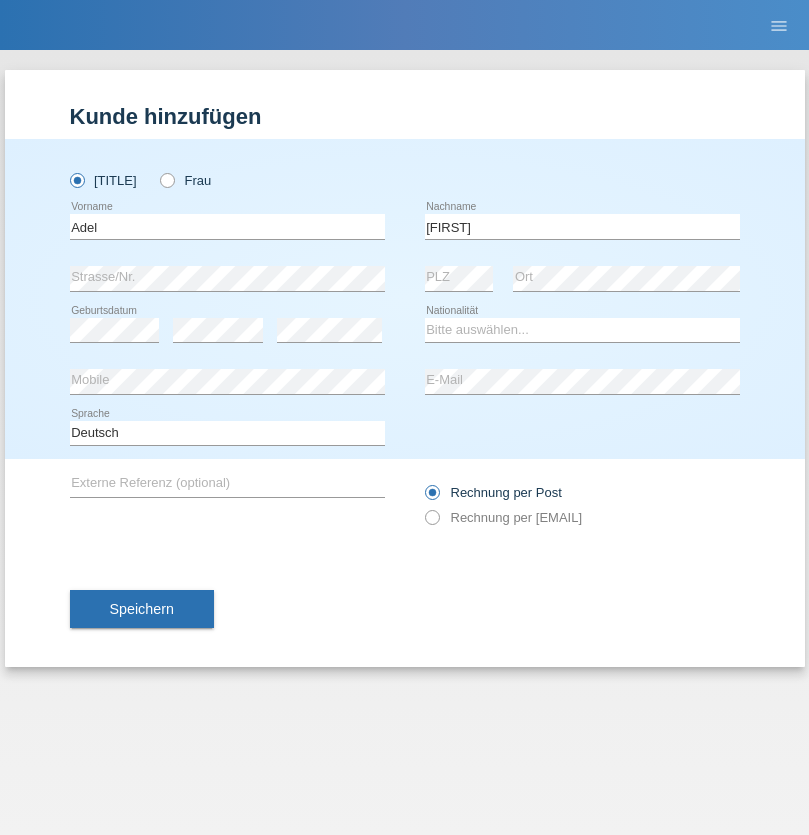 select on "C" 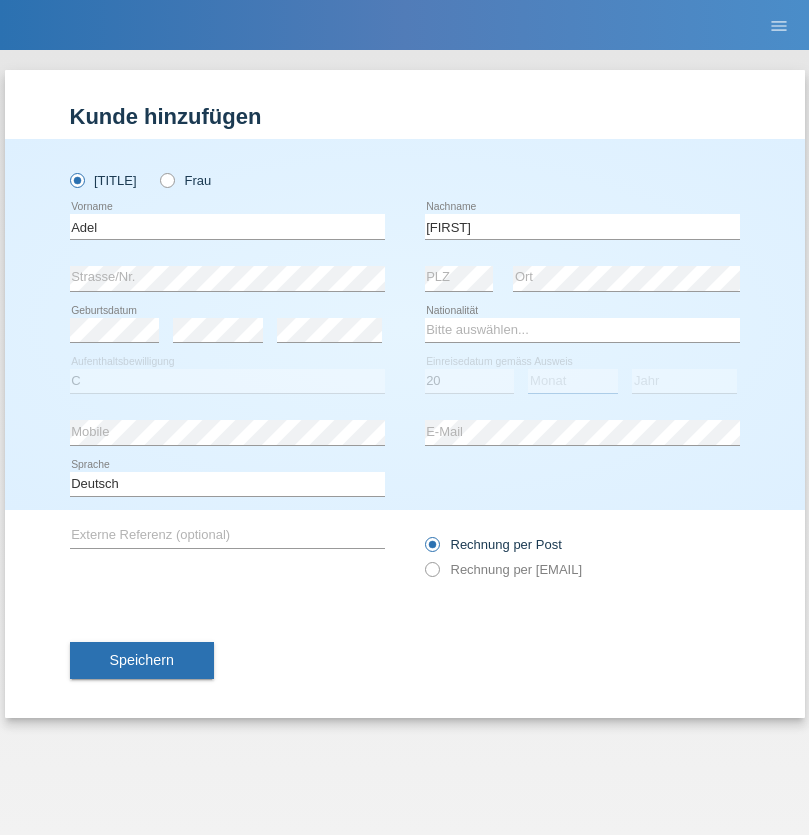 select on "09" 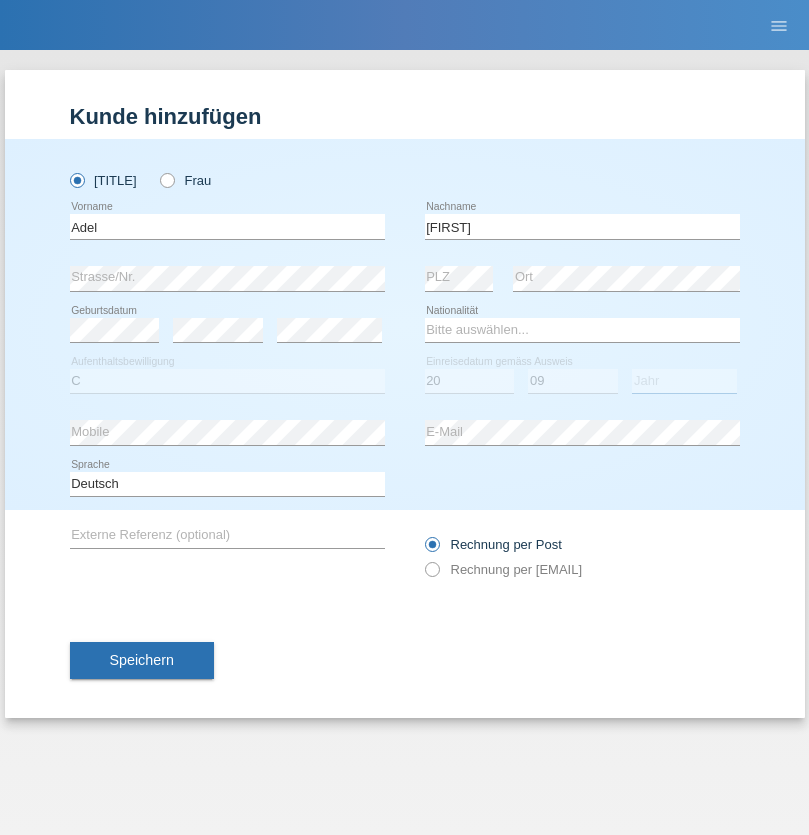 select on "2018" 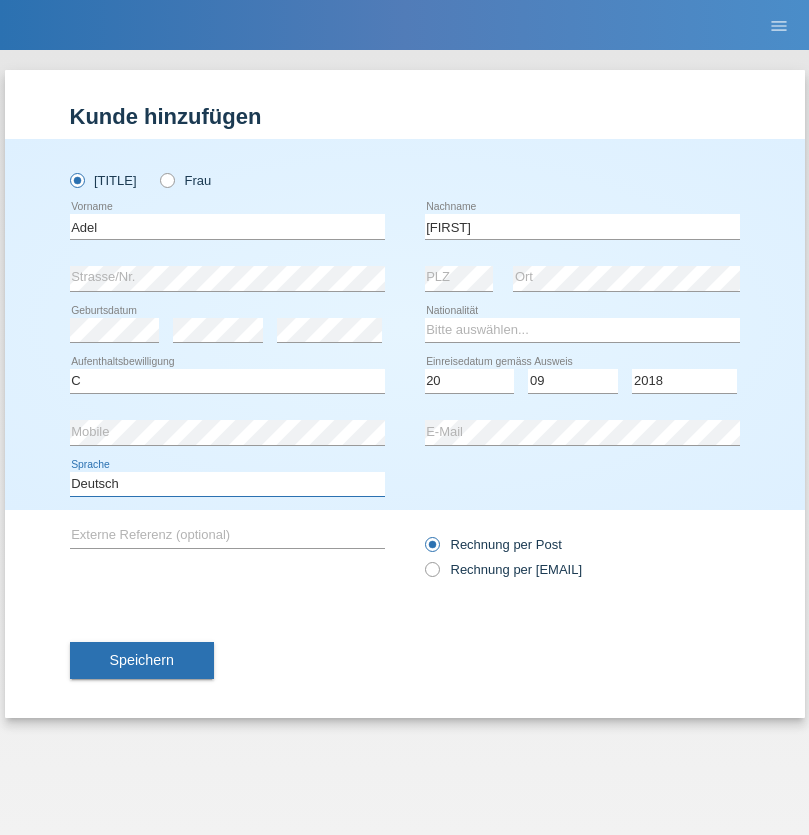 select on "en" 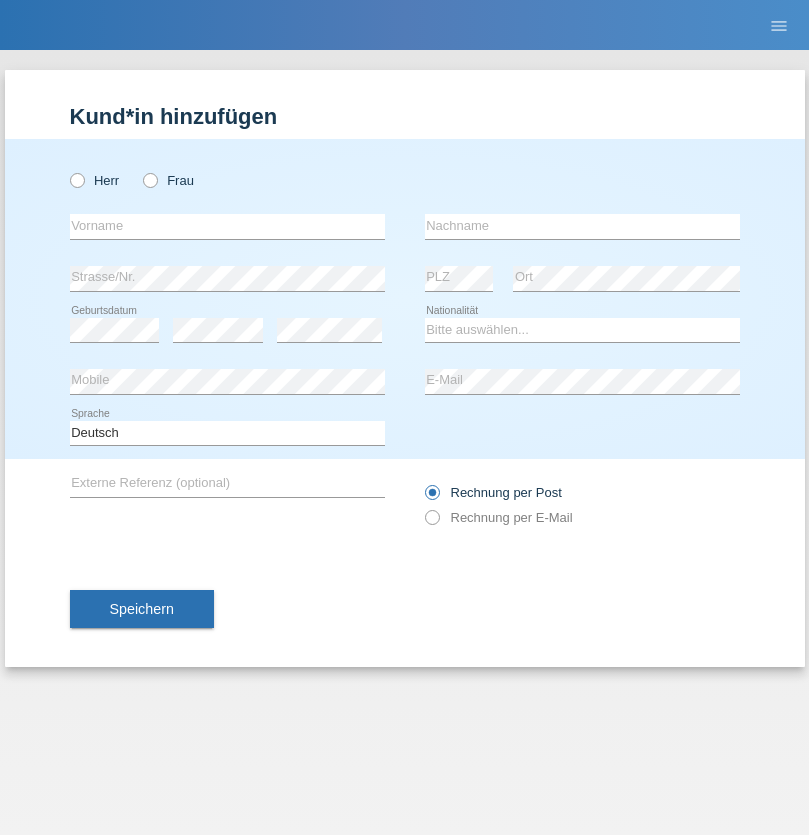 scroll, scrollTop: 0, scrollLeft: 0, axis: both 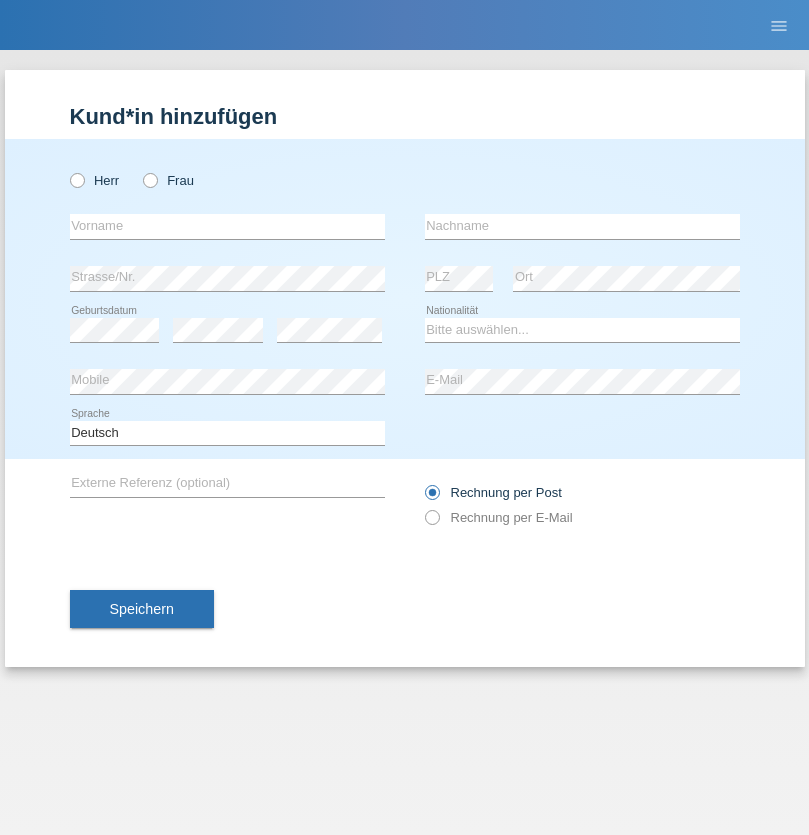 radio on "true" 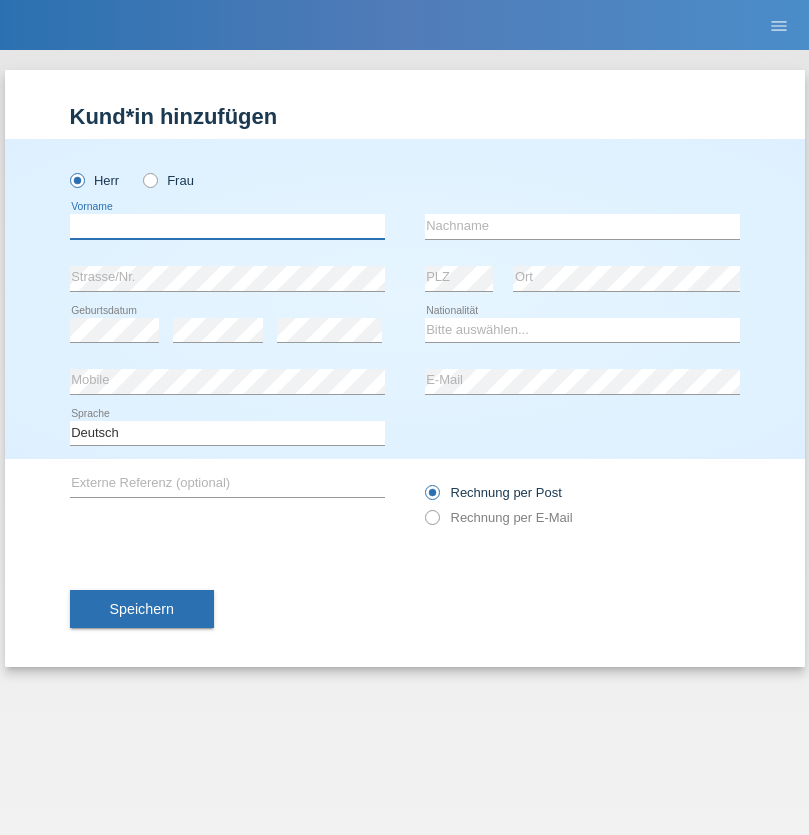 click at bounding box center [227, 226] 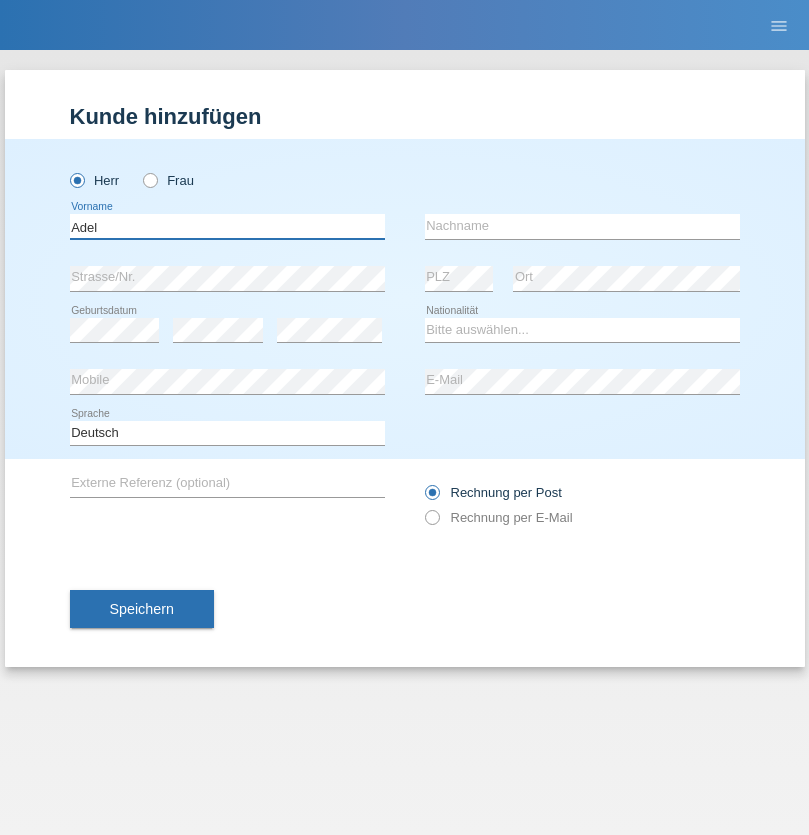 type on "Adel" 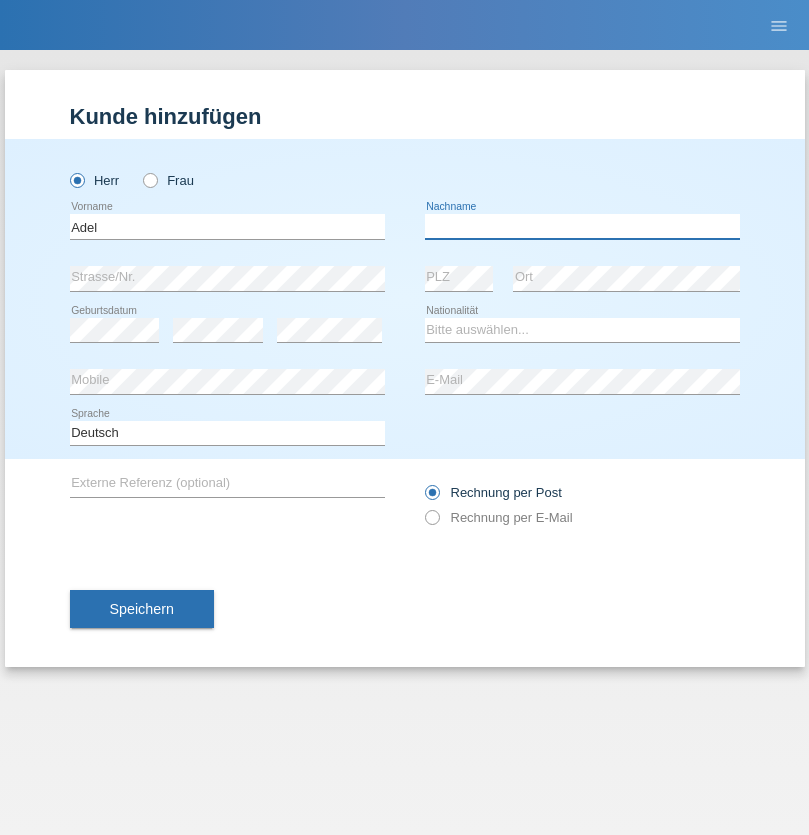 click at bounding box center (582, 226) 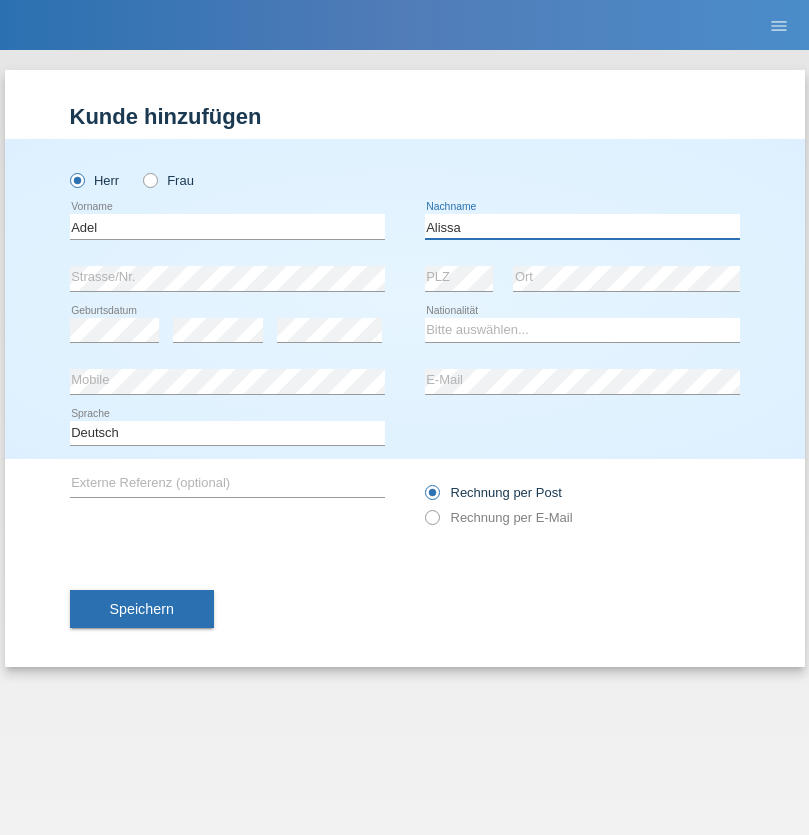 type on "[FIRST]" 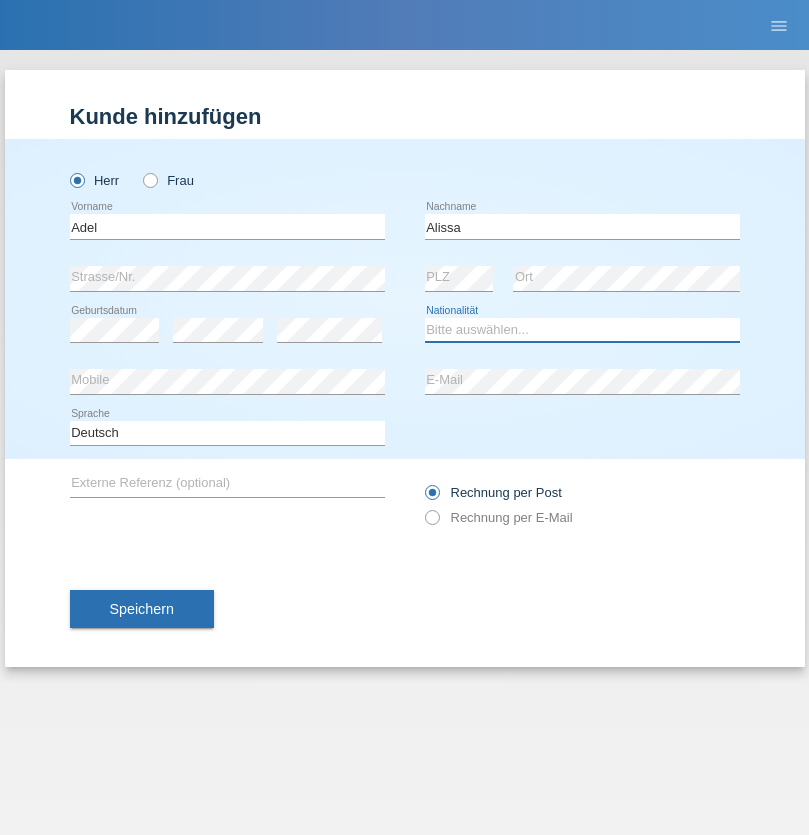 select on "[COUNTRY]" 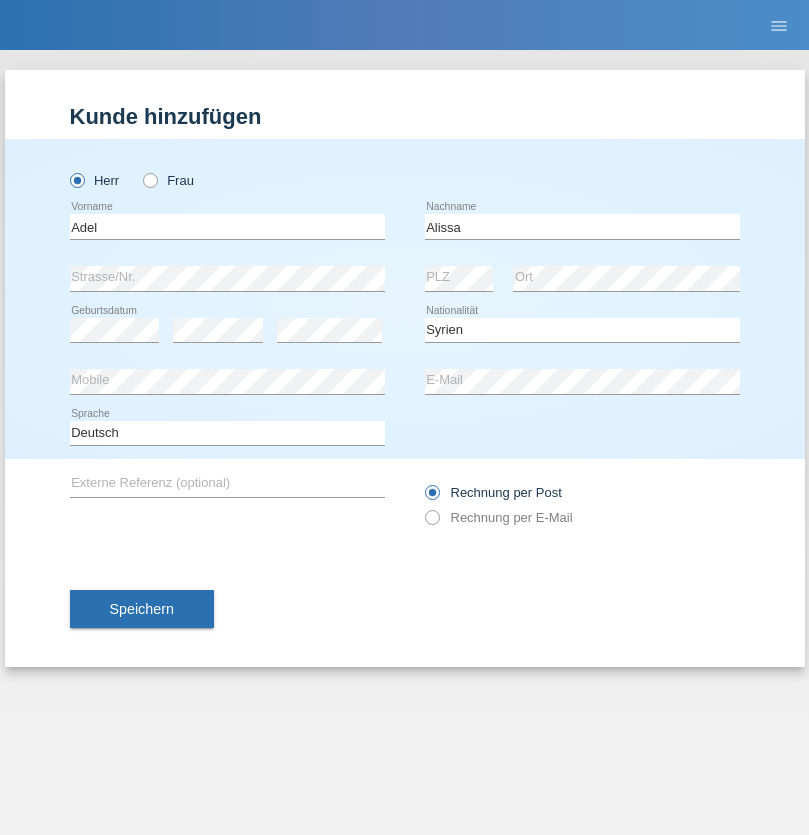 select on "C" 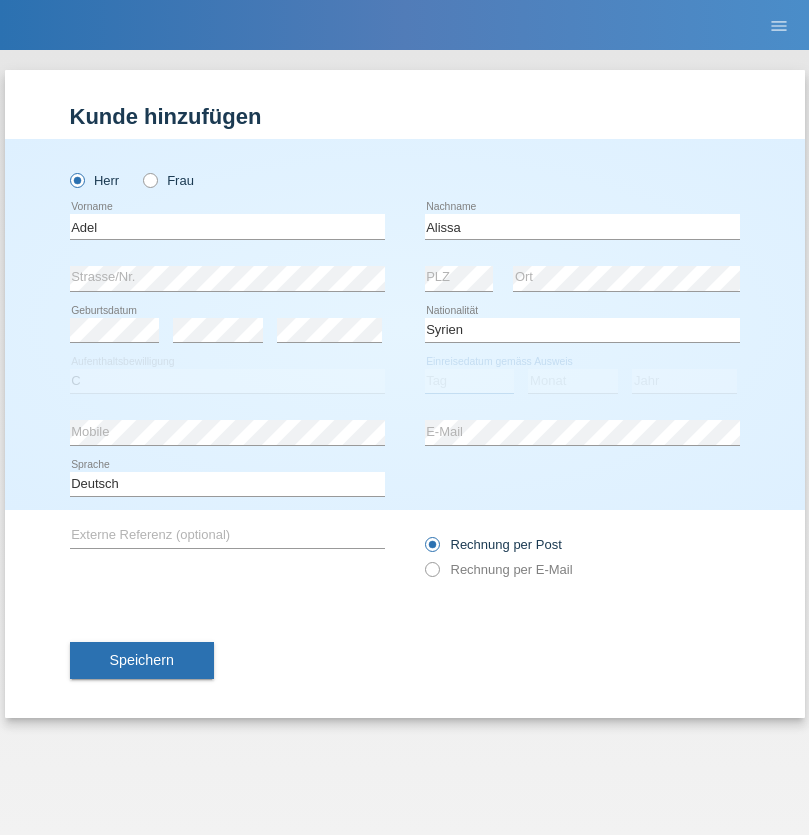 select on "20" 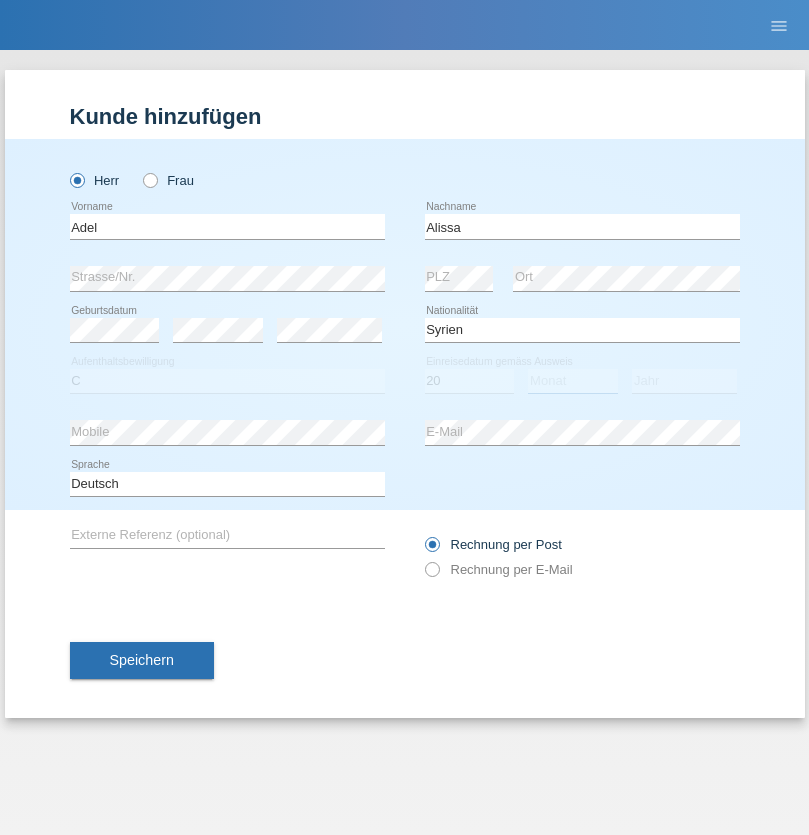 select on "09" 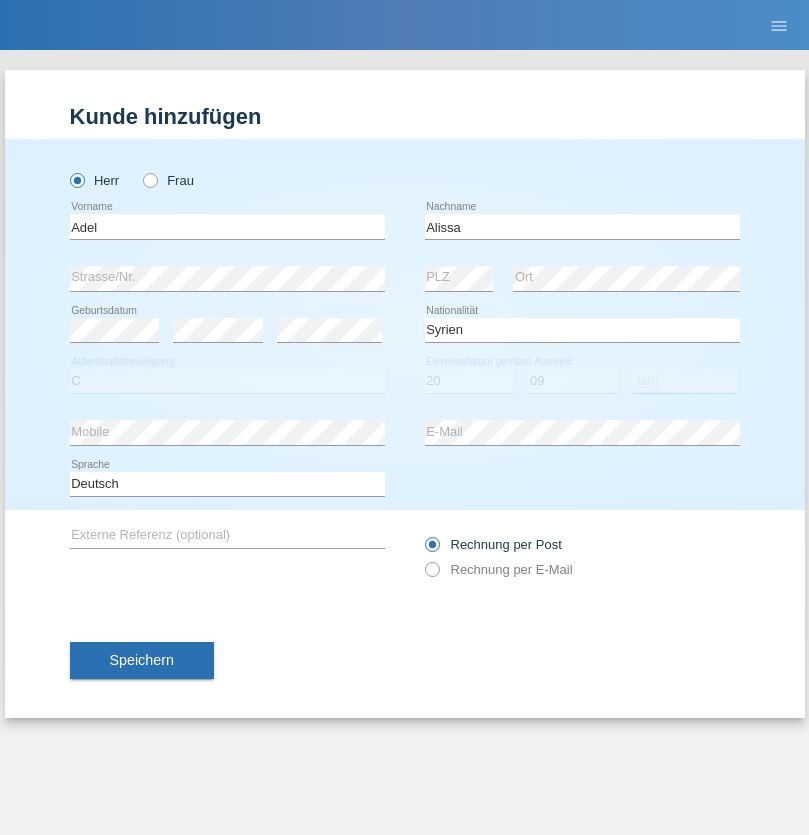 select on "2018" 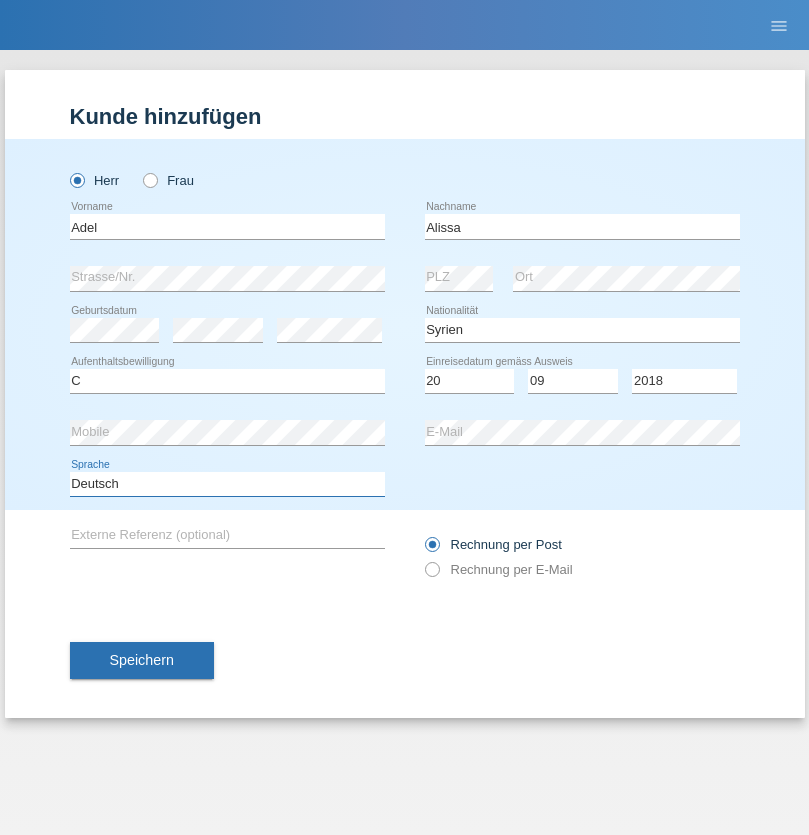 select on "en" 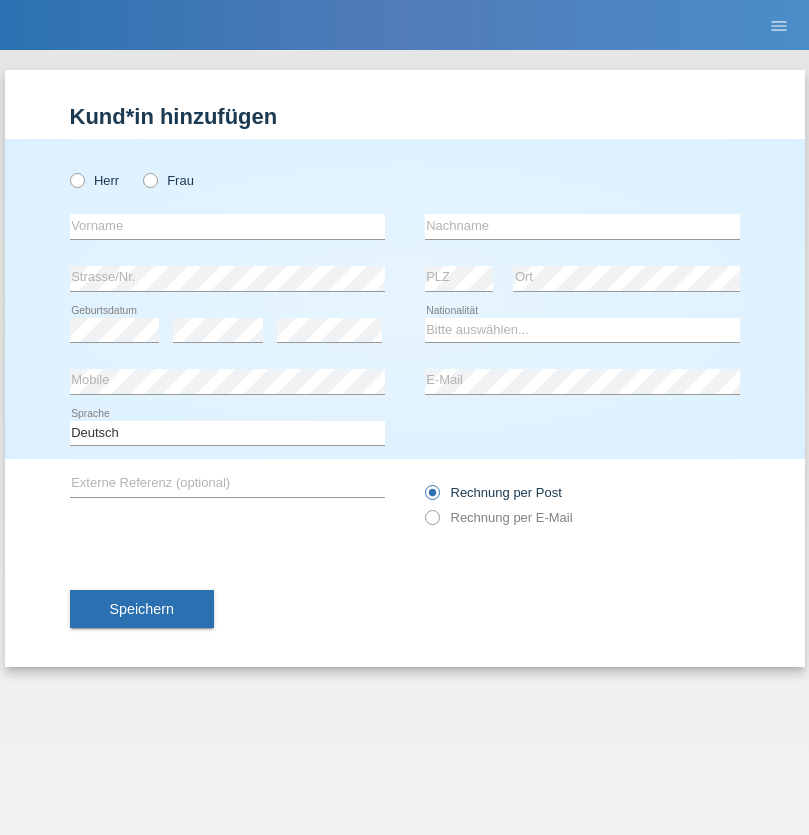 scroll, scrollTop: 0, scrollLeft: 0, axis: both 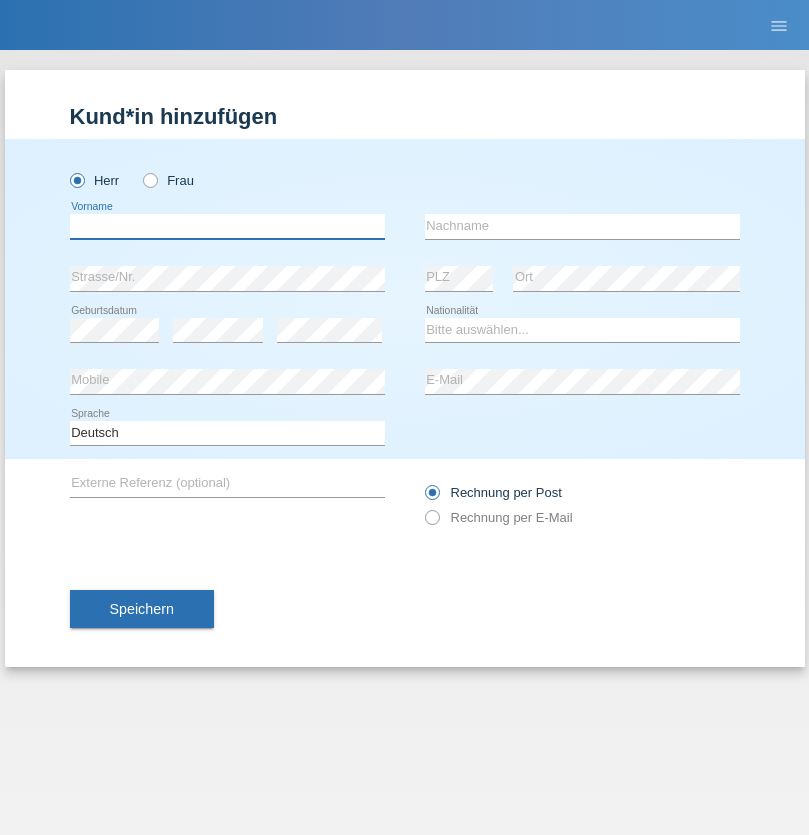 click at bounding box center (227, 226) 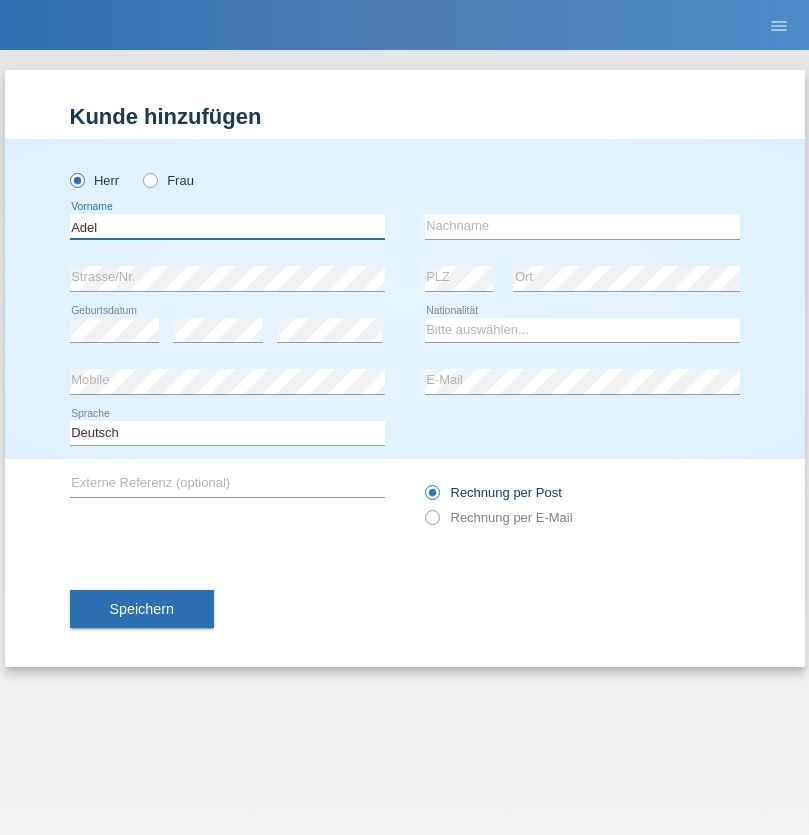 type on "Adel" 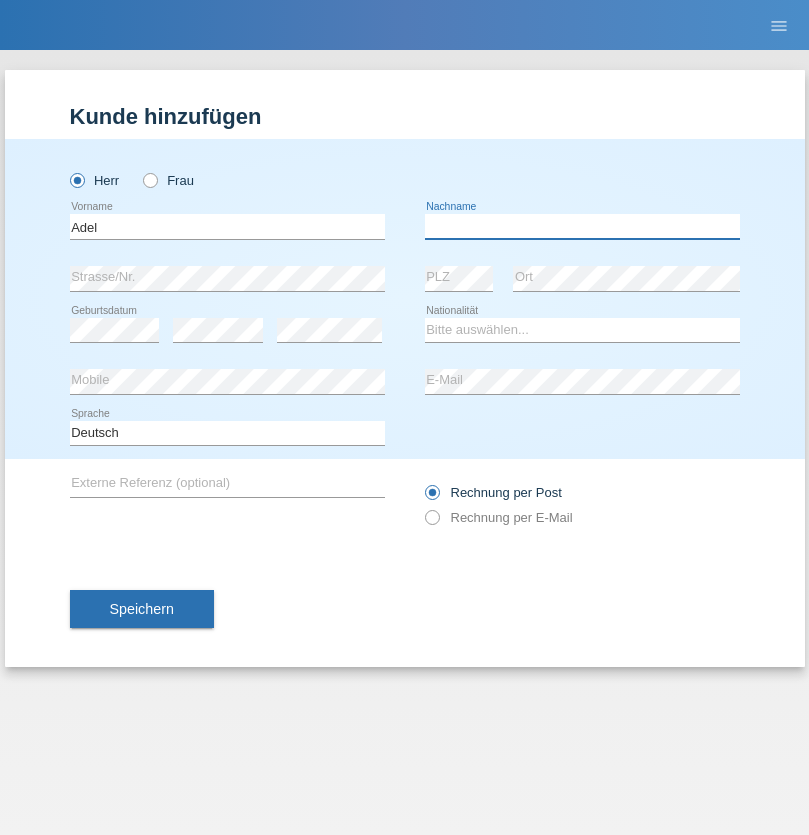 click at bounding box center (582, 226) 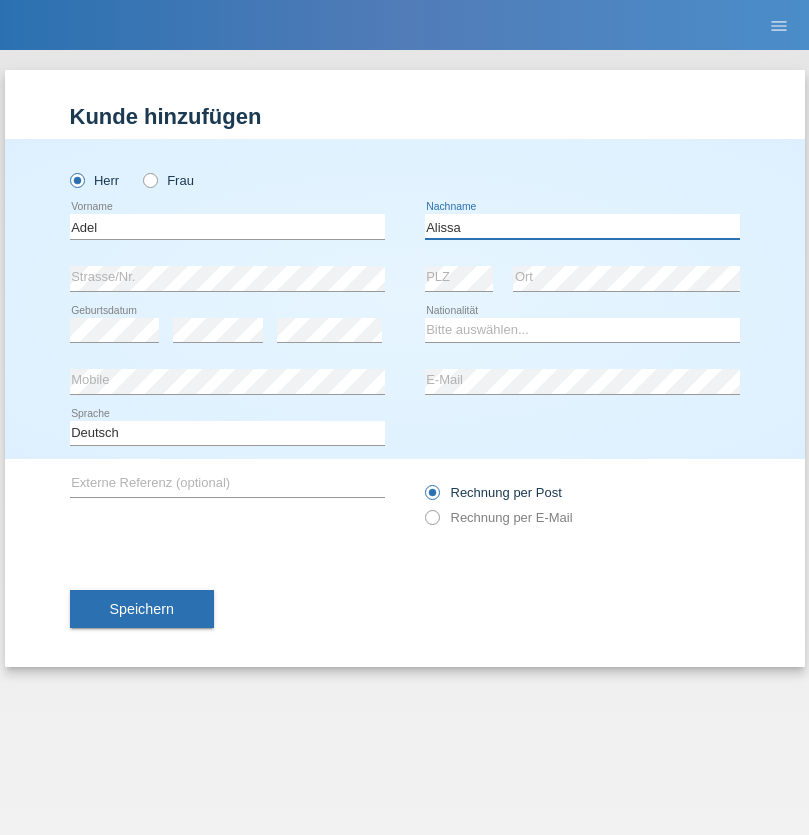 type on "Alissa" 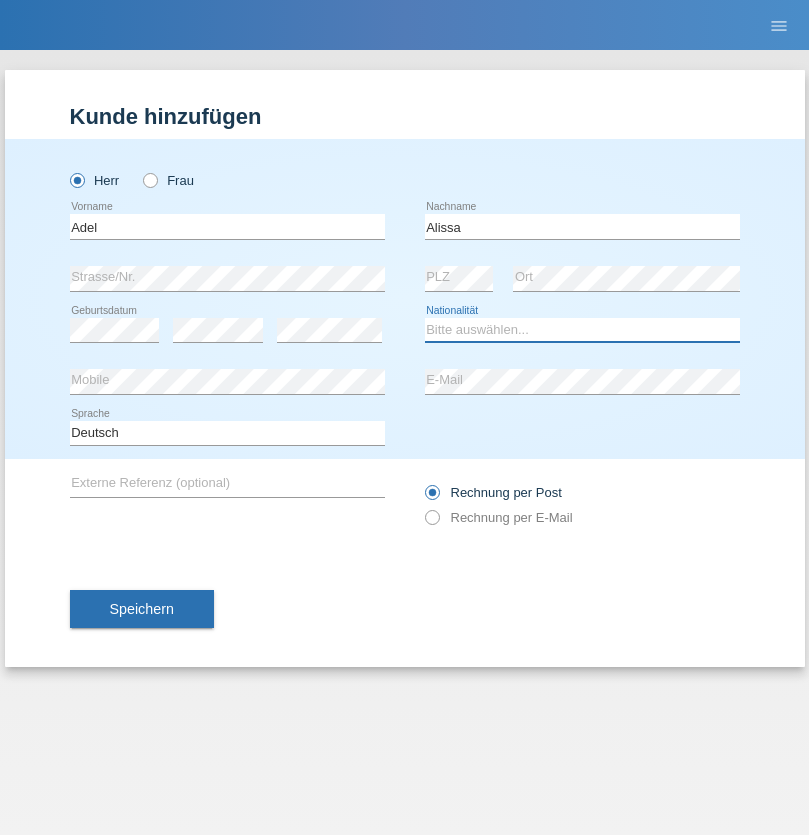 select on "SY" 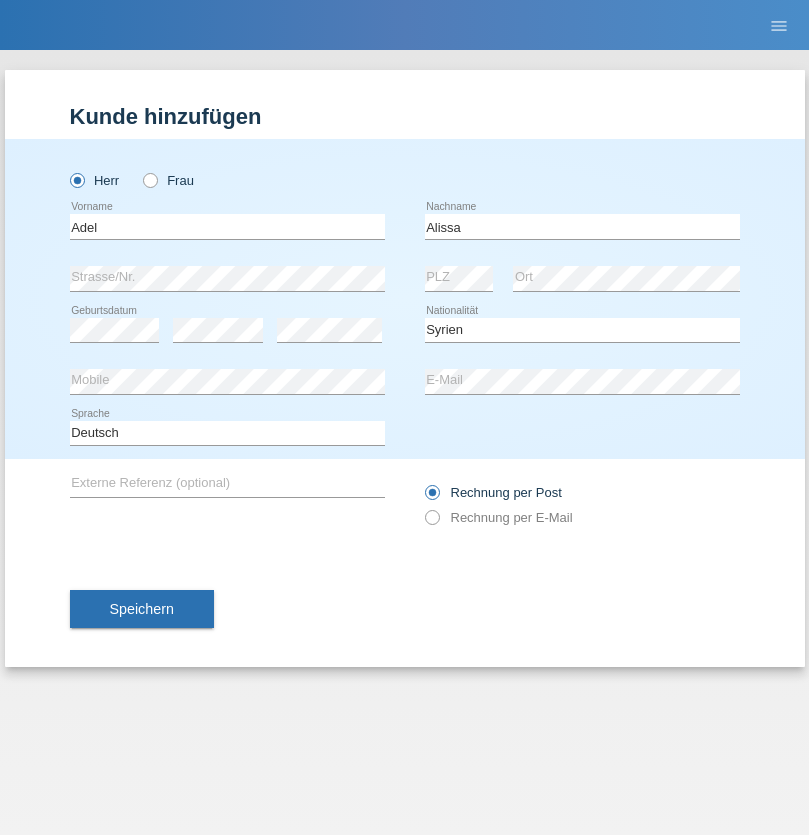 select on "C" 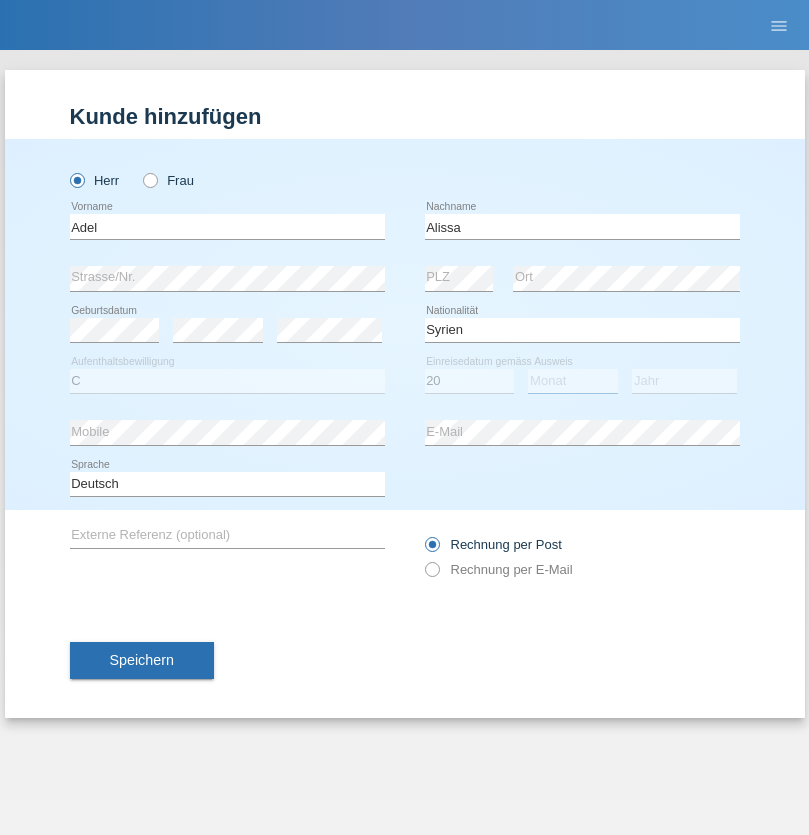 select on "09" 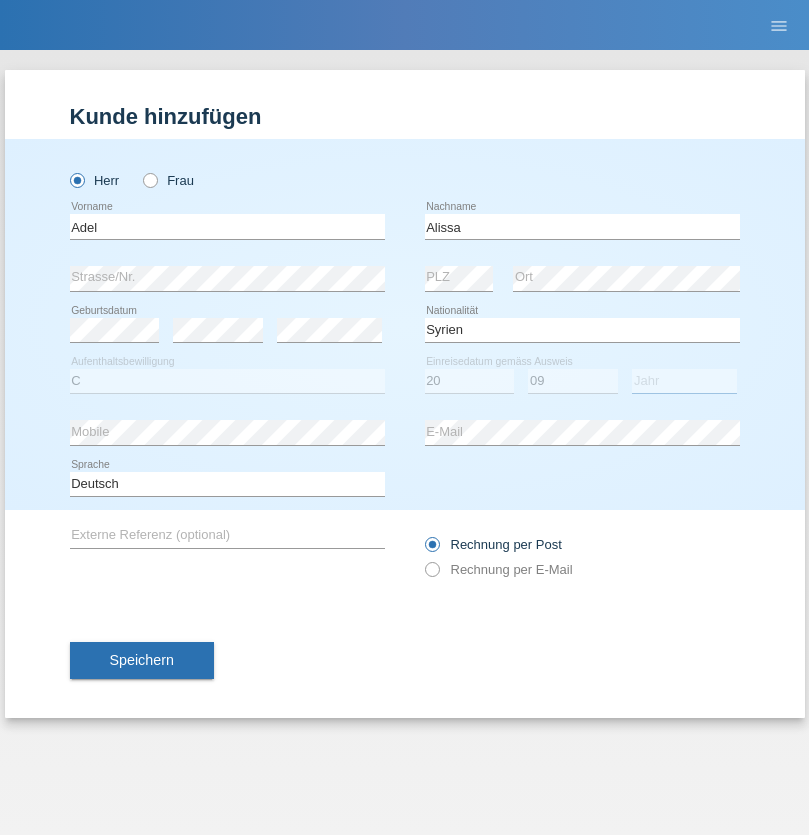 select on "2018" 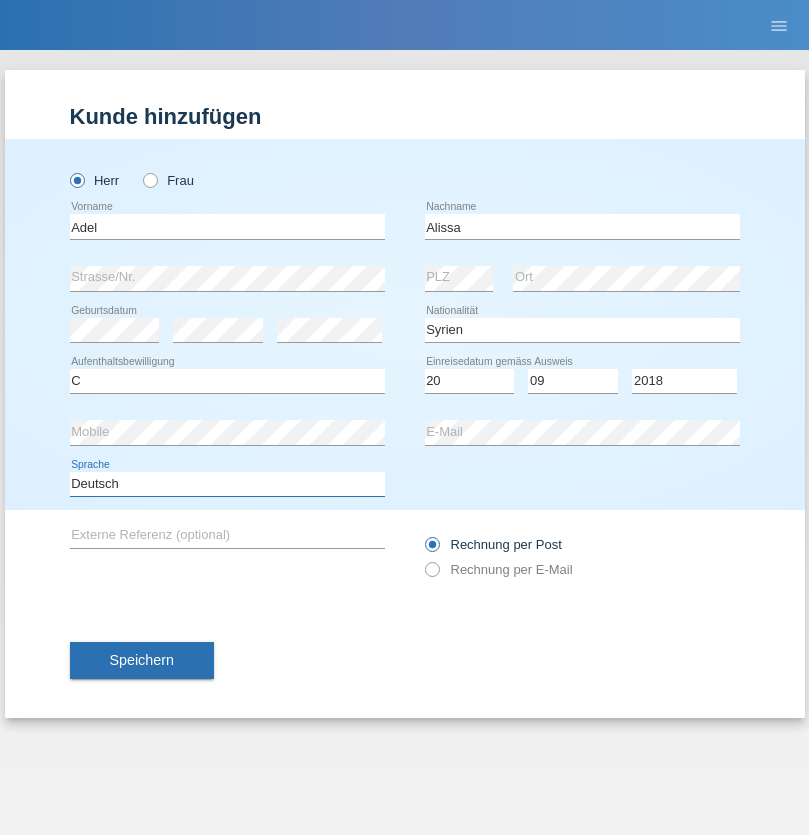 select on "en" 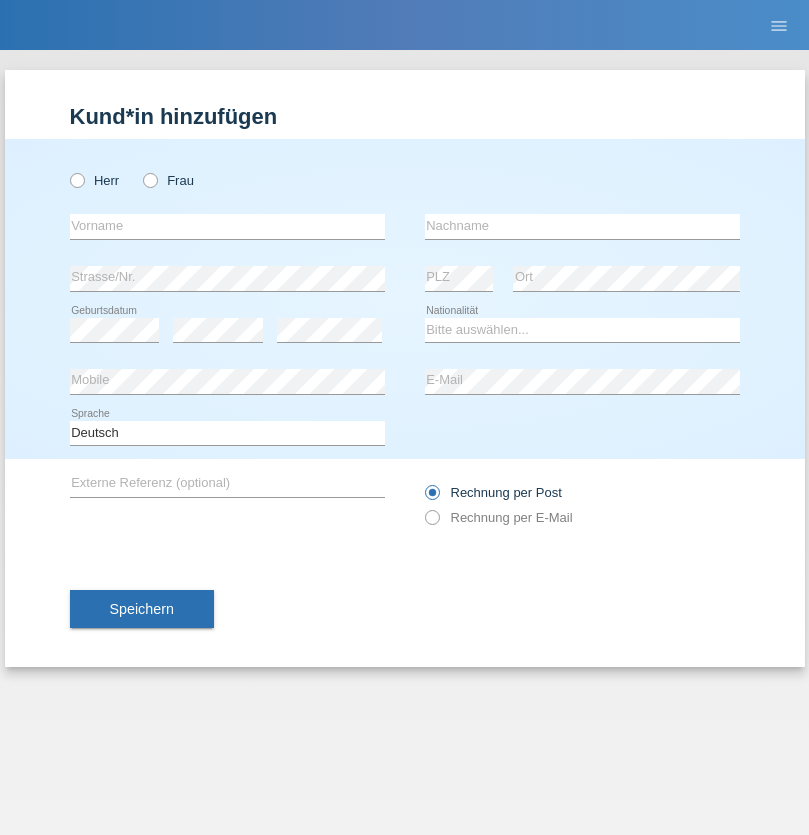 scroll, scrollTop: 0, scrollLeft: 0, axis: both 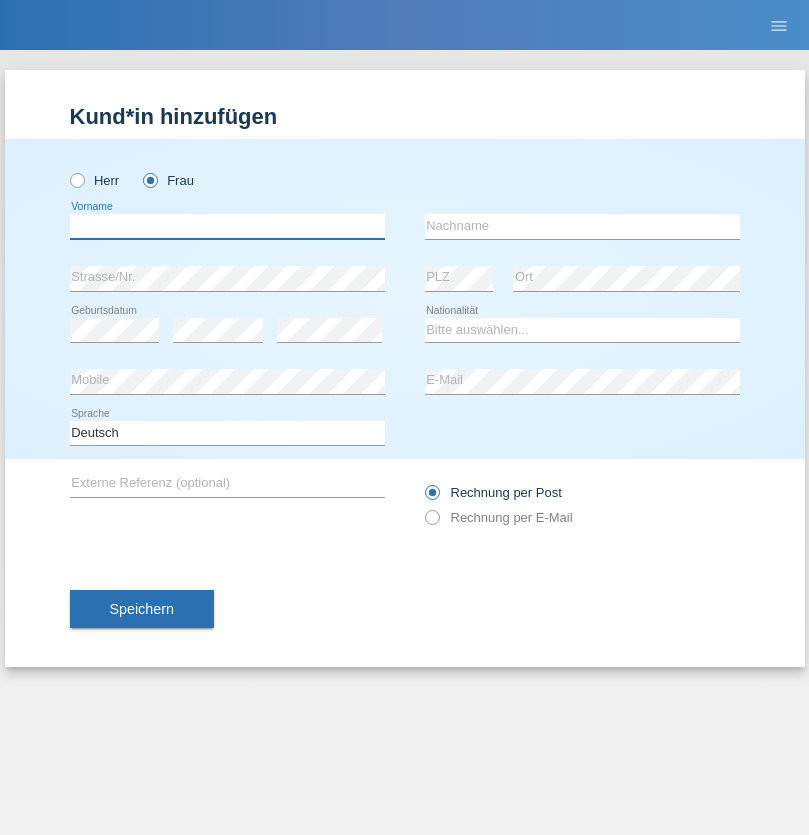 click at bounding box center (227, 226) 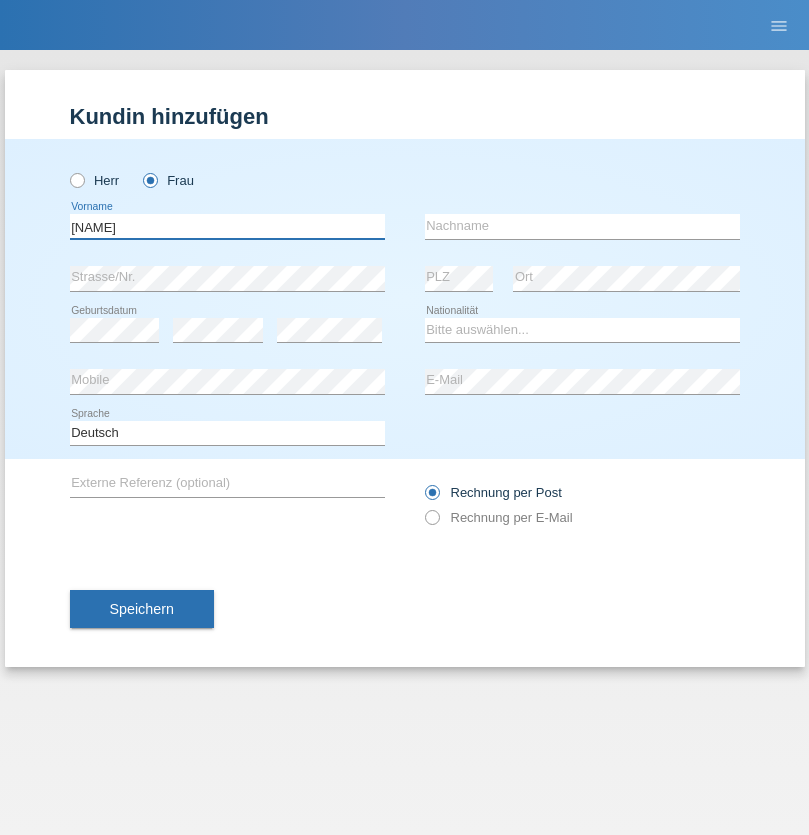 type on "[FIRST]" 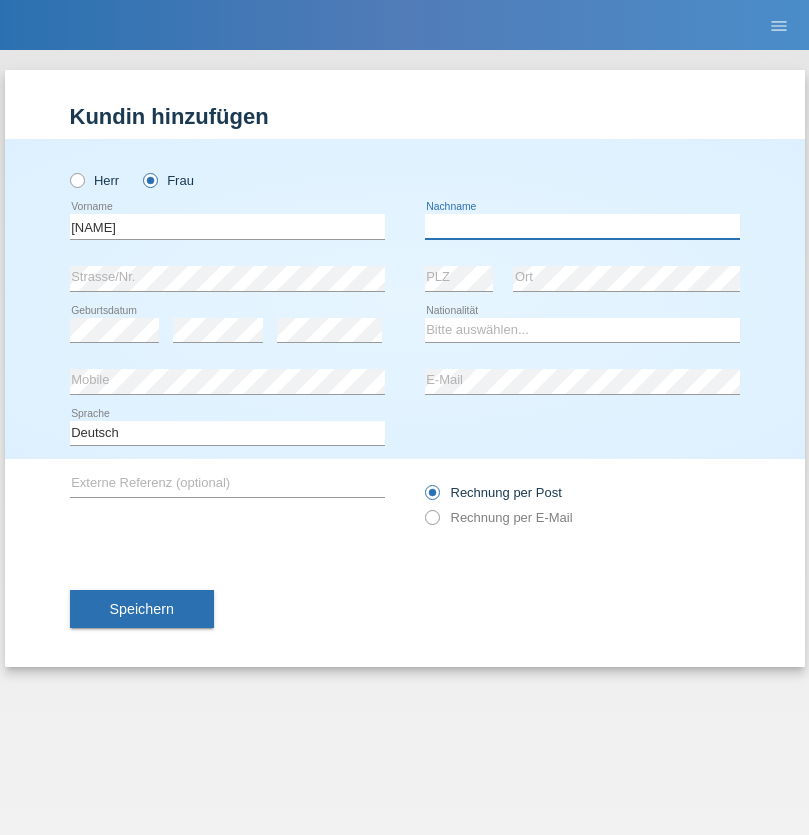click at bounding box center (582, 226) 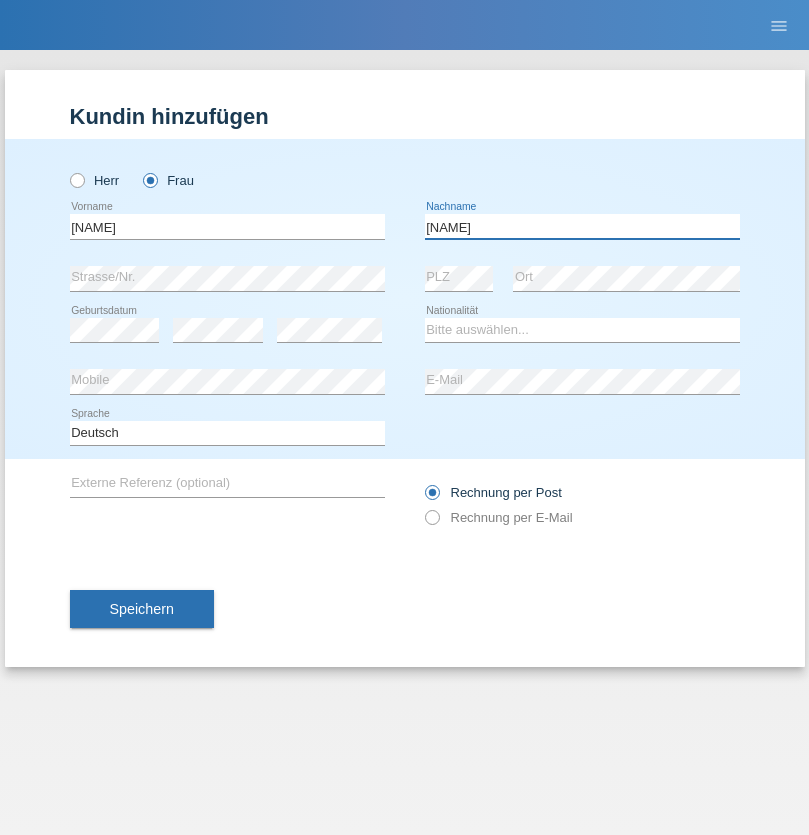 type on "[FIRST]" 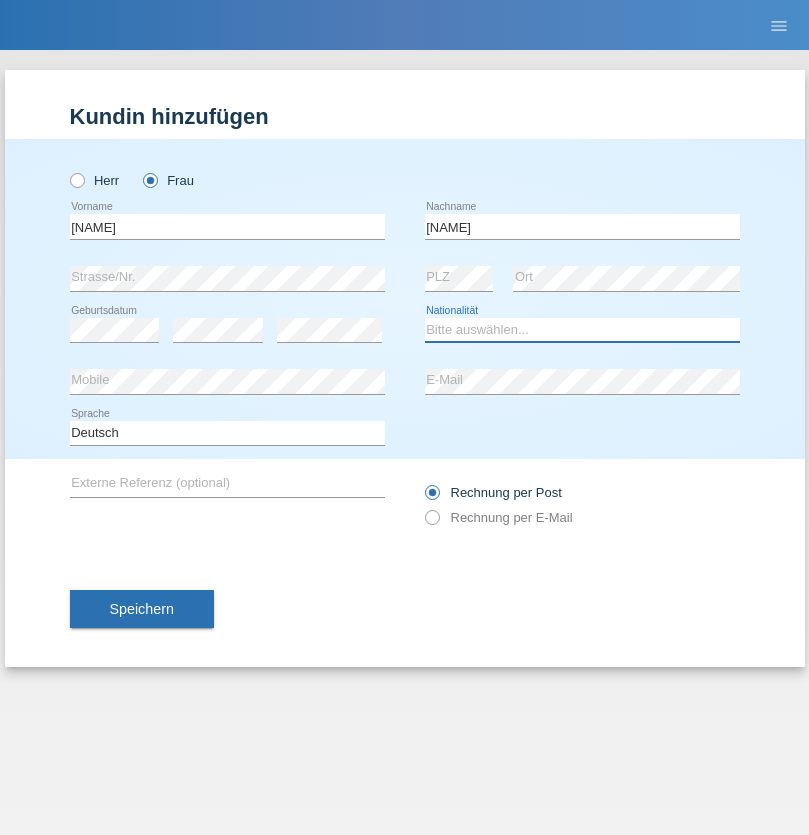 select on "CH" 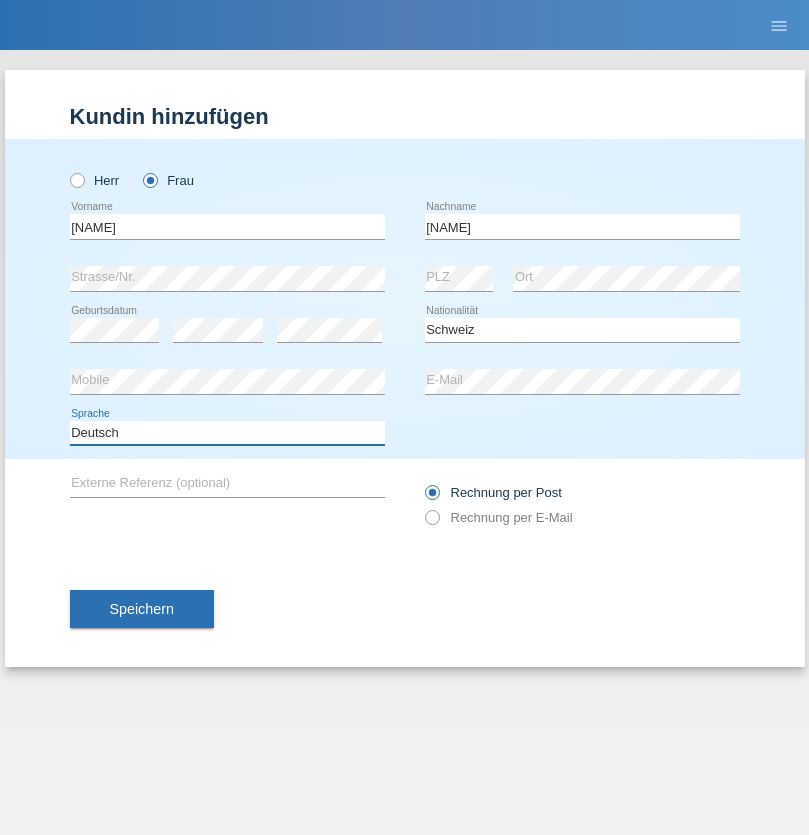 select on "en" 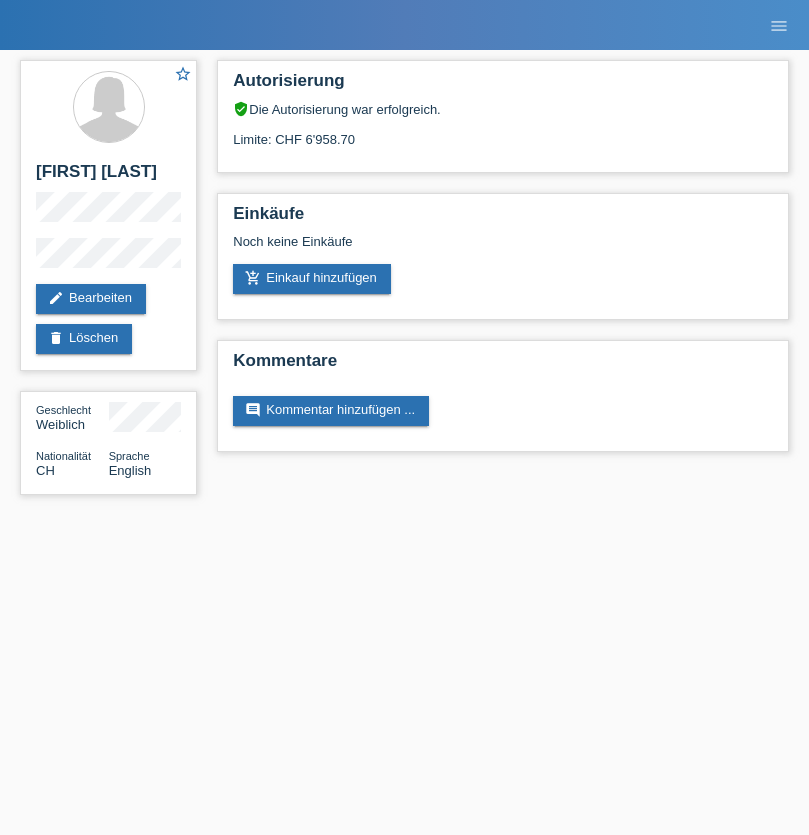 scroll, scrollTop: 0, scrollLeft: 0, axis: both 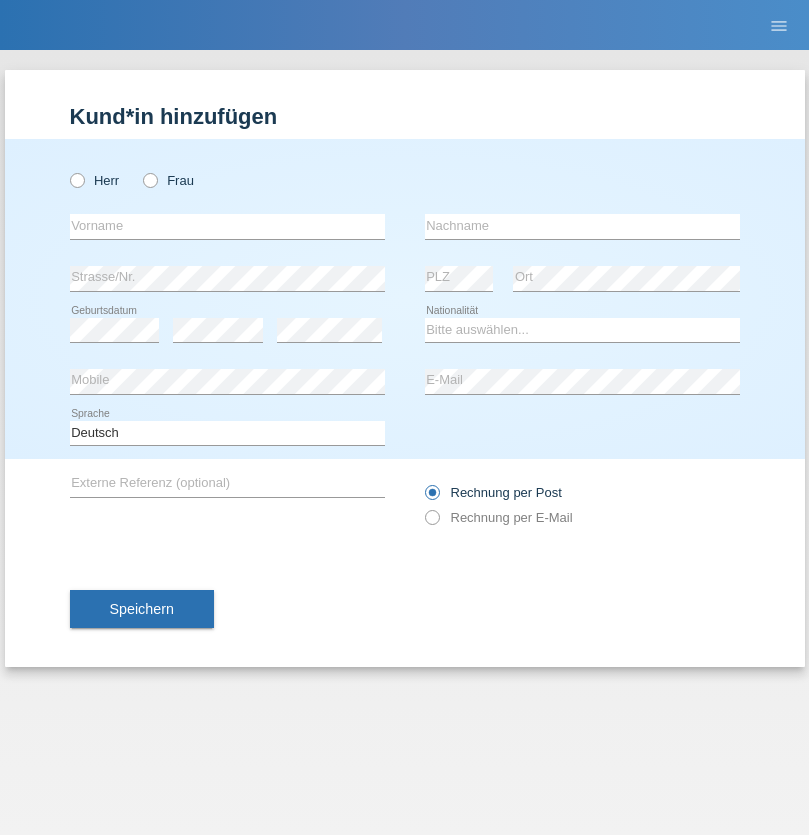 radio on "true" 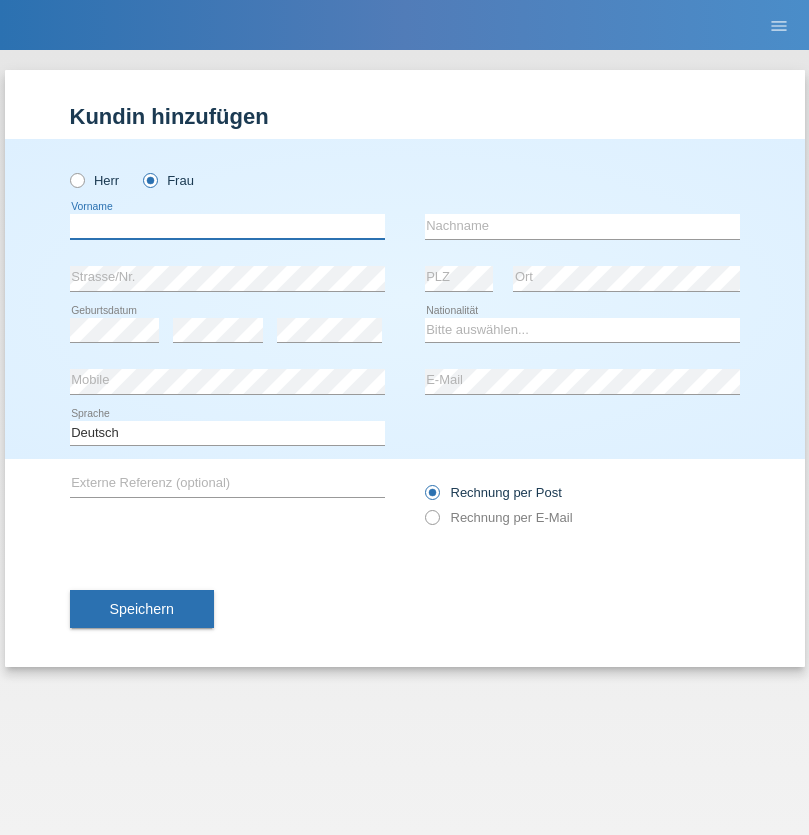 click at bounding box center [227, 226] 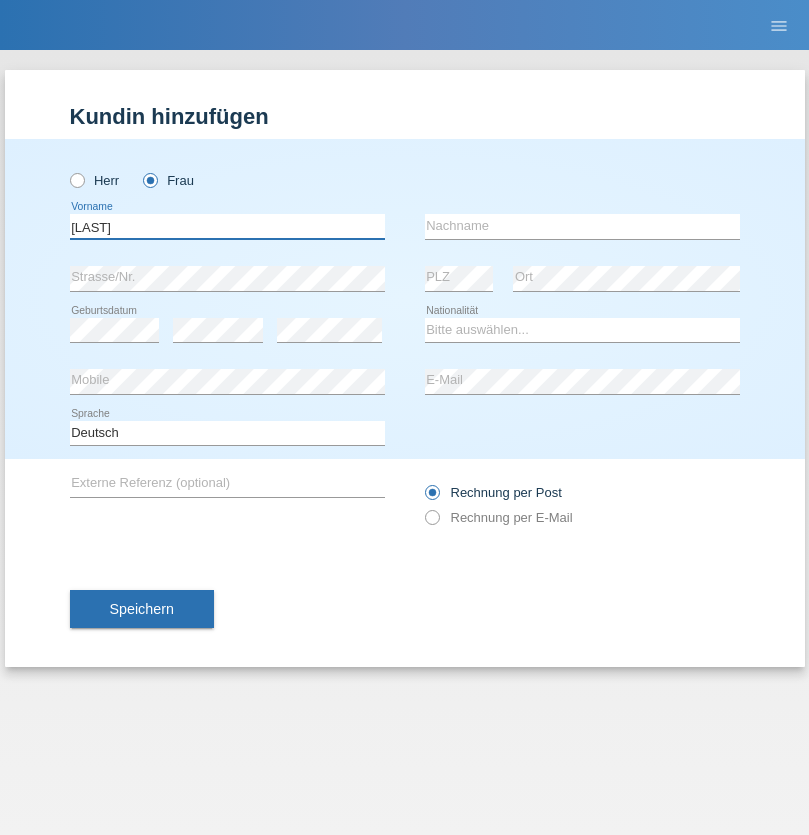 type on "[LAST]" 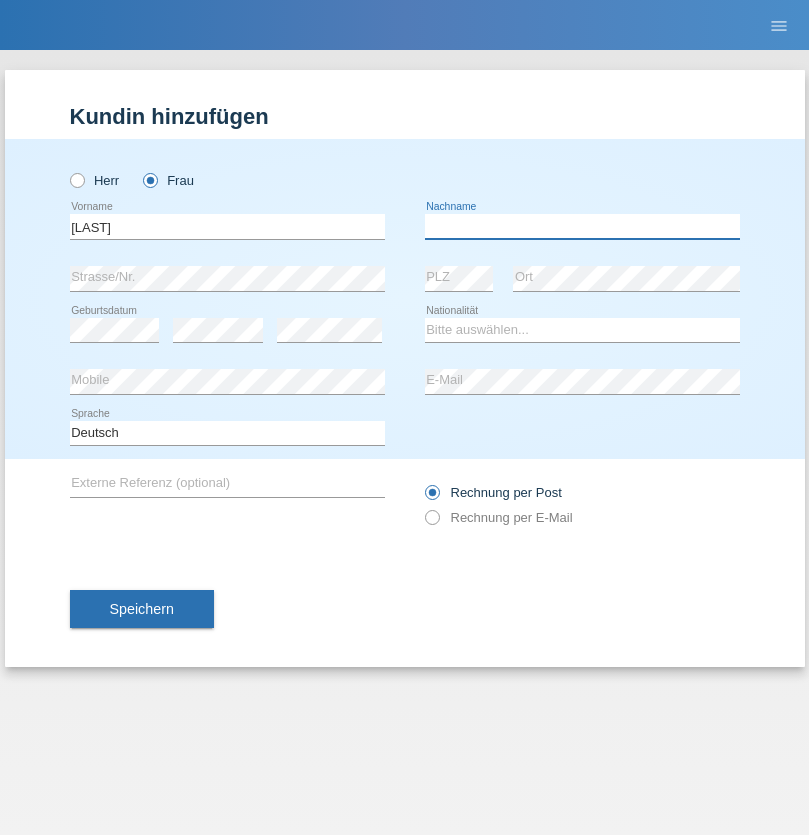 click at bounding box center (582, 226) 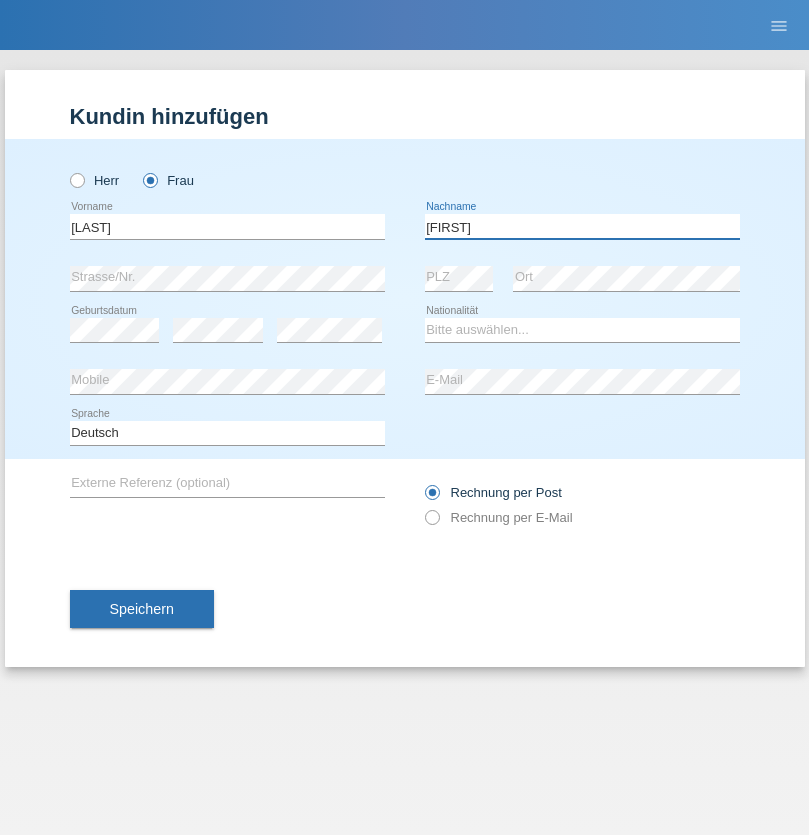 type on "Ido" 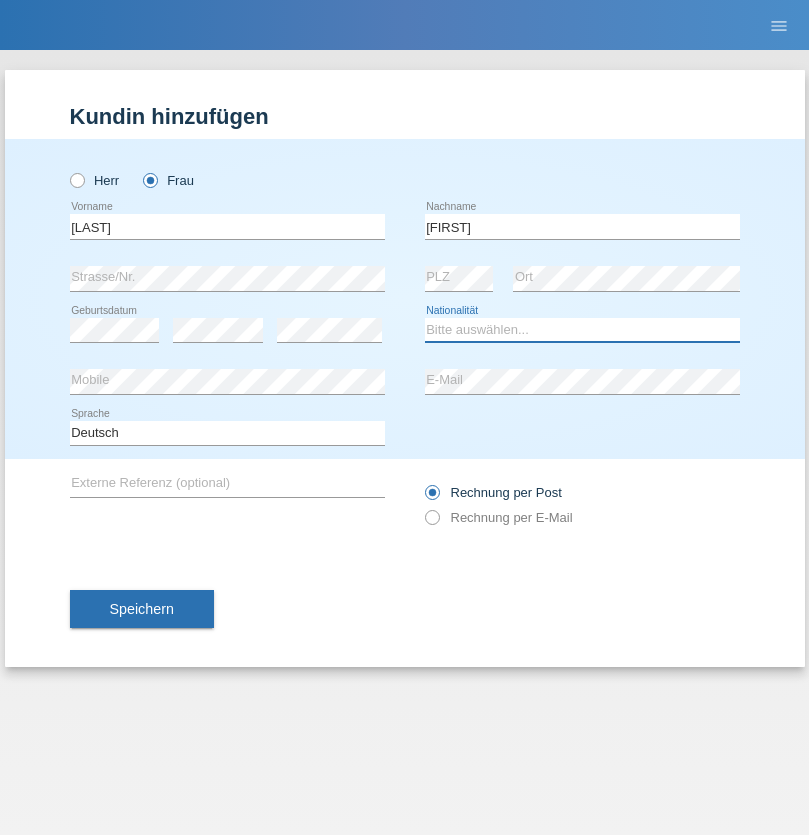 select on "CH" 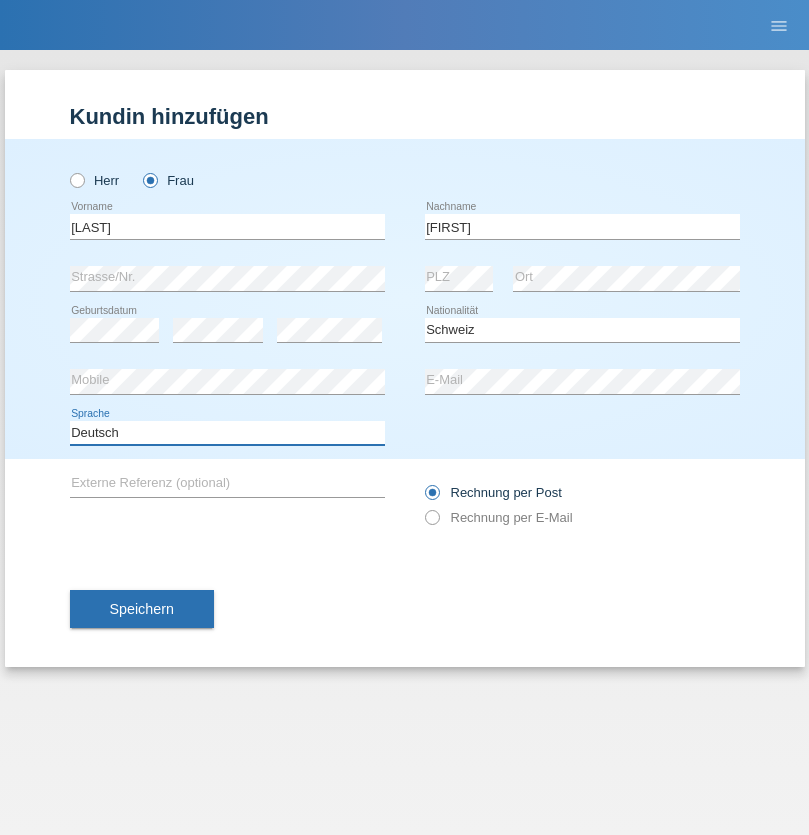 select on "en" 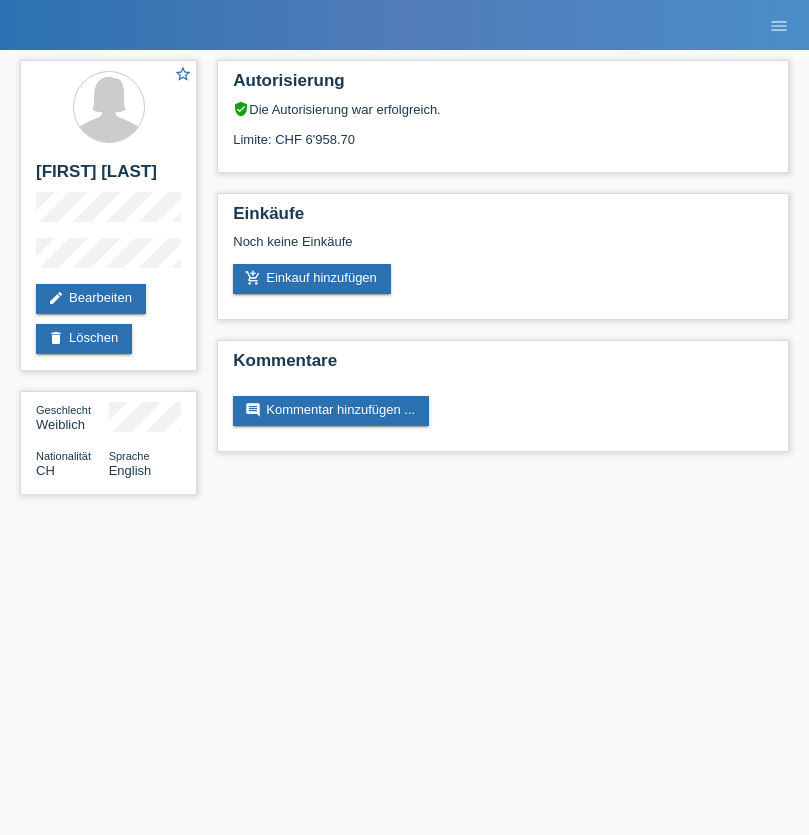 scroll, scrollTop: 0, scrollLeft: 0, axis: both 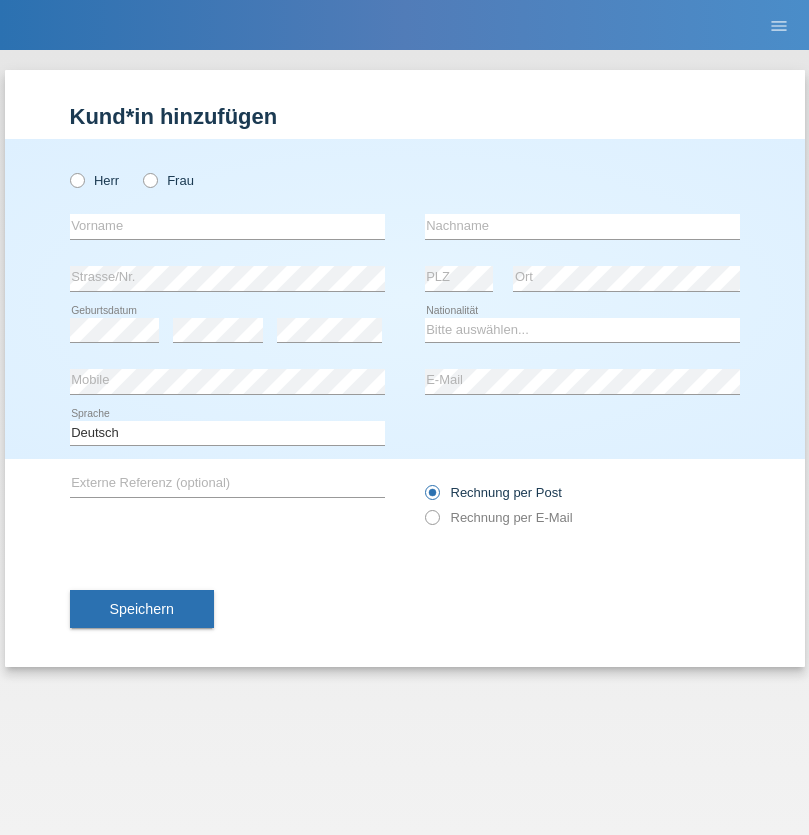 radio on "true" 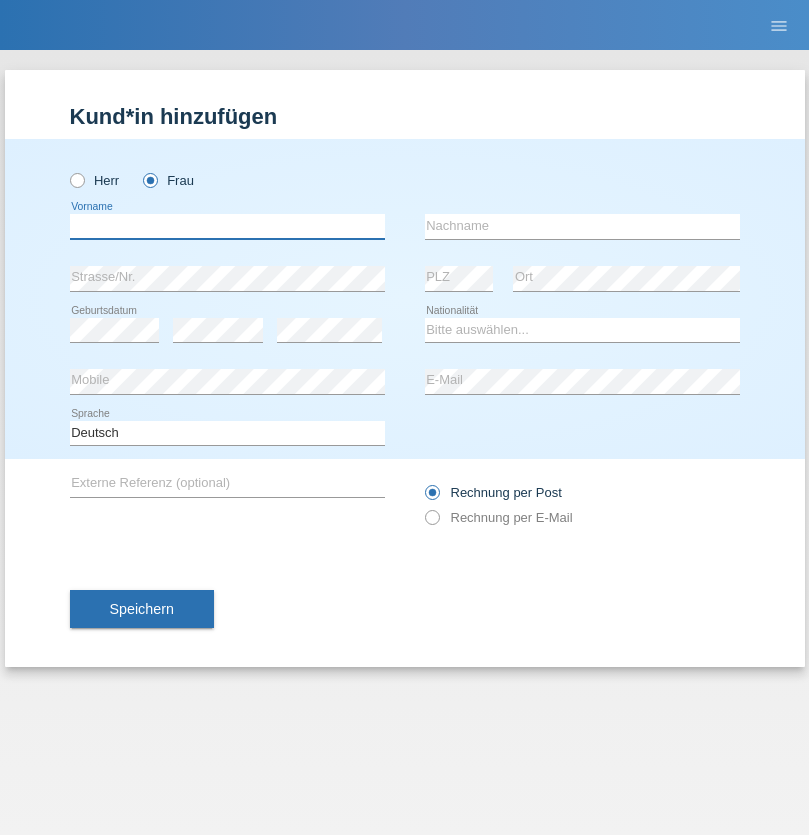 click at bounding box center [227, 226] 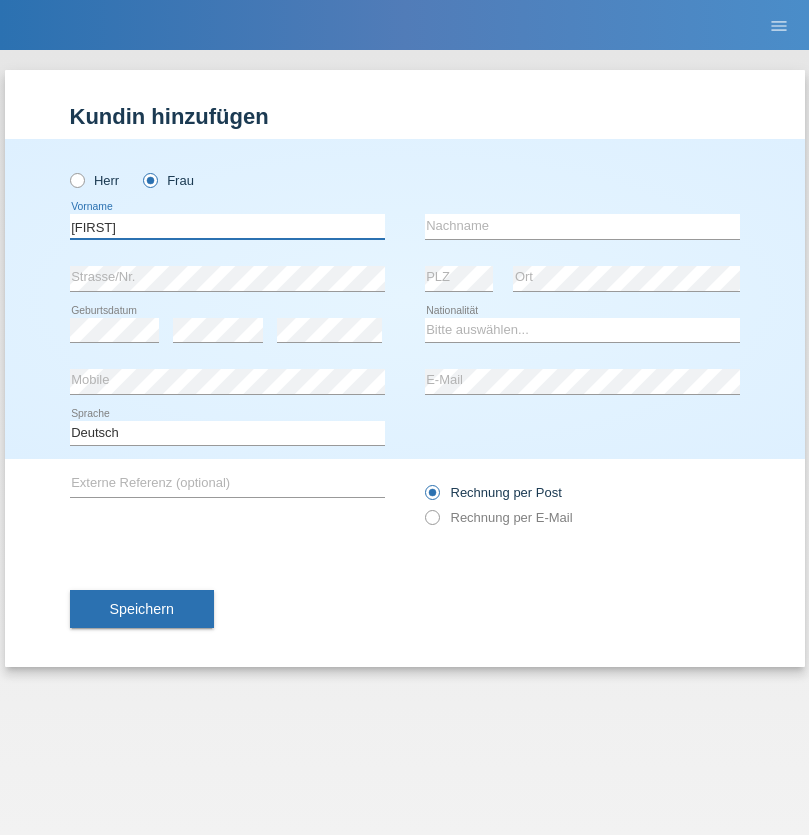 type on "Nadin" 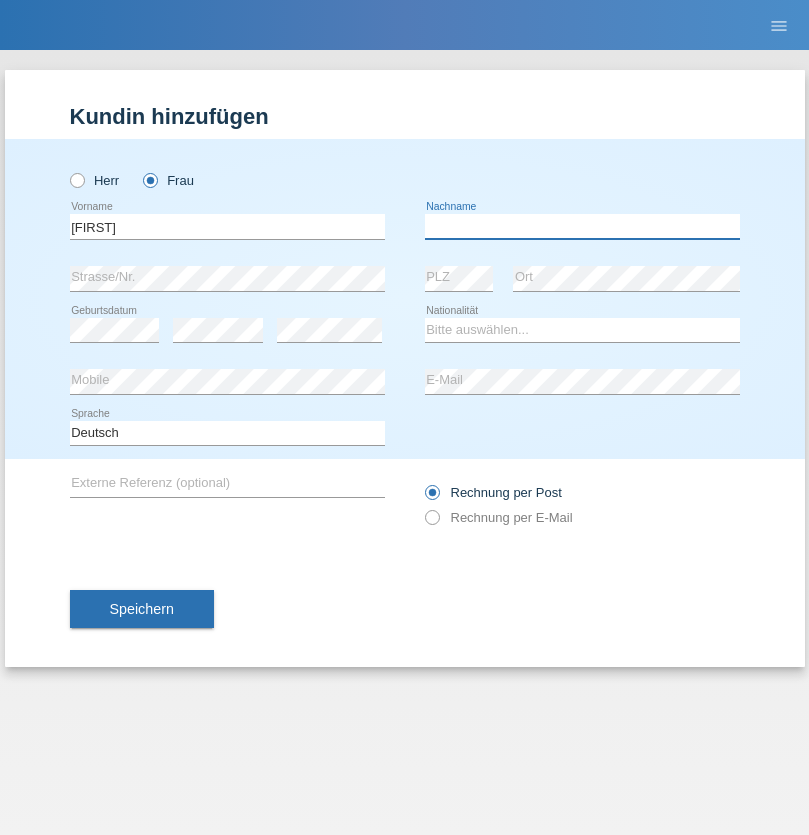 click at bounding box center [582, 226] 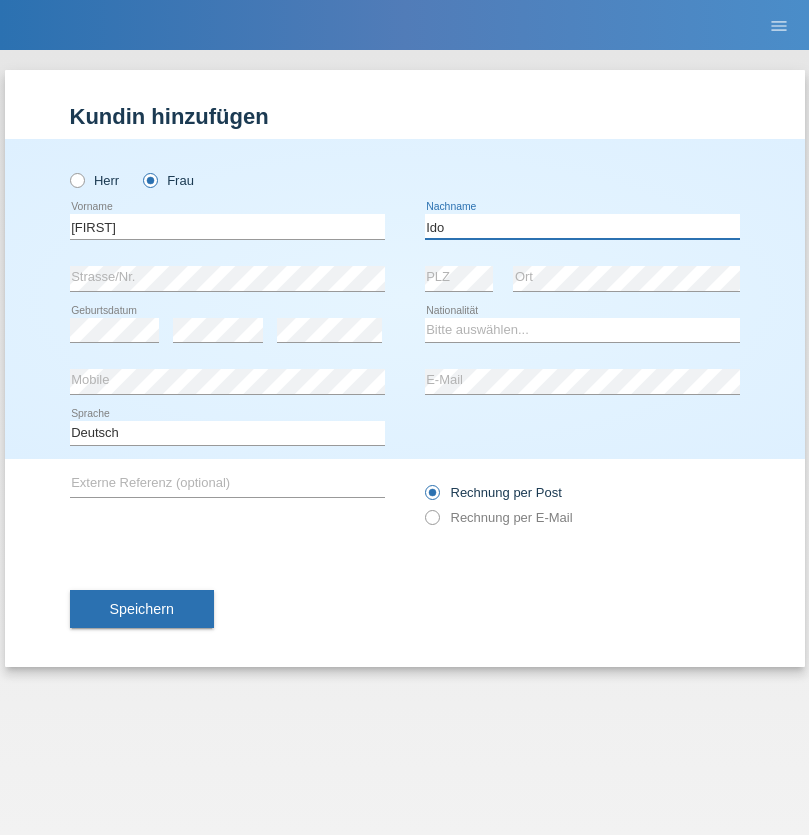 type on "Ido" 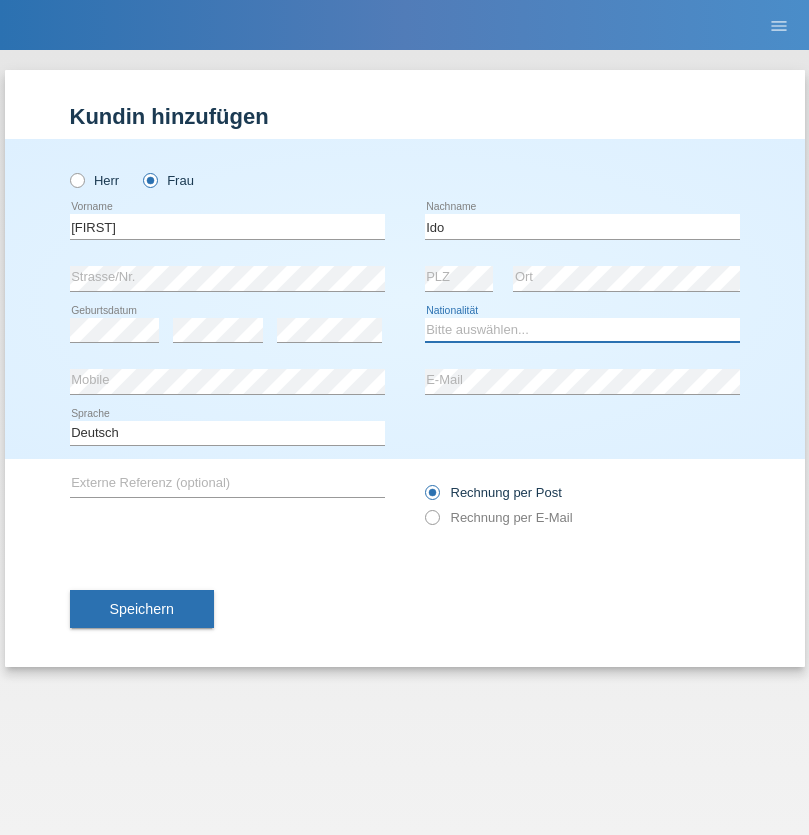 select on "CH" 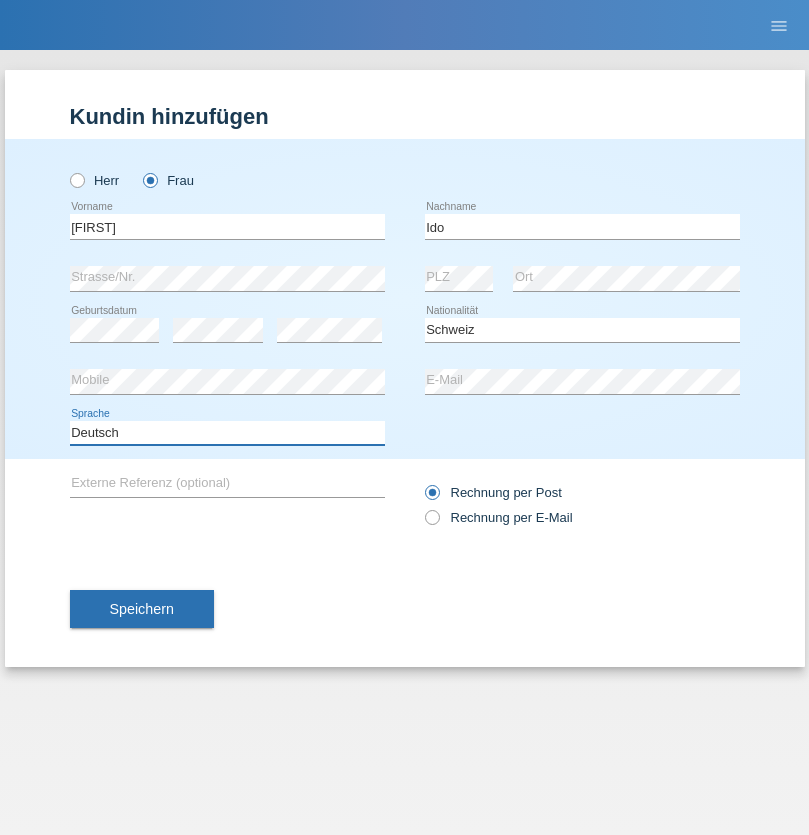 select on "en" 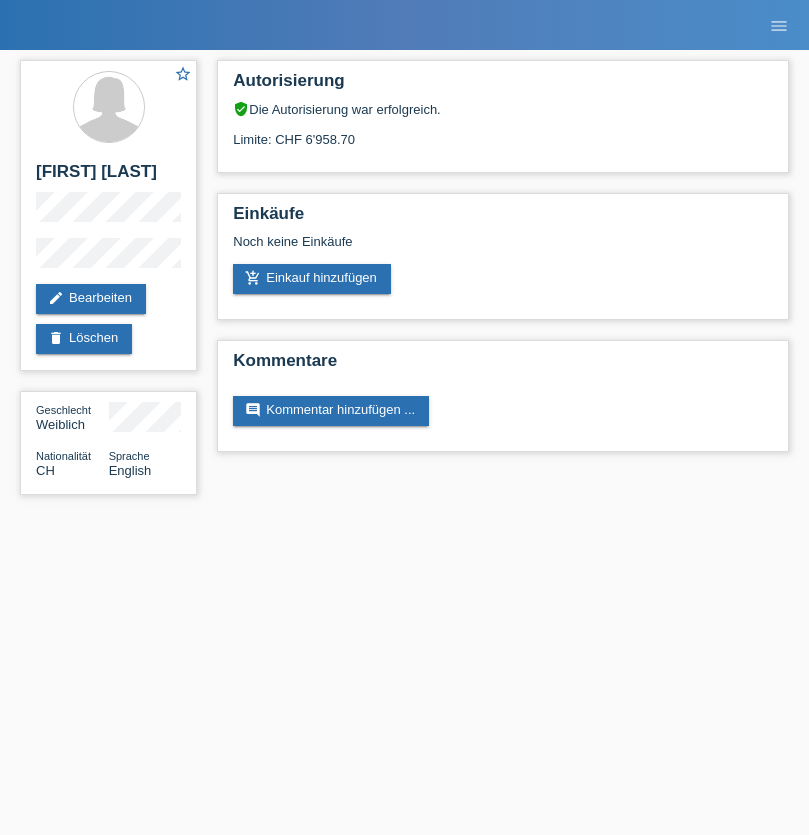 scroll, scrollTop: 0, scrollLeft: 0, axis: both 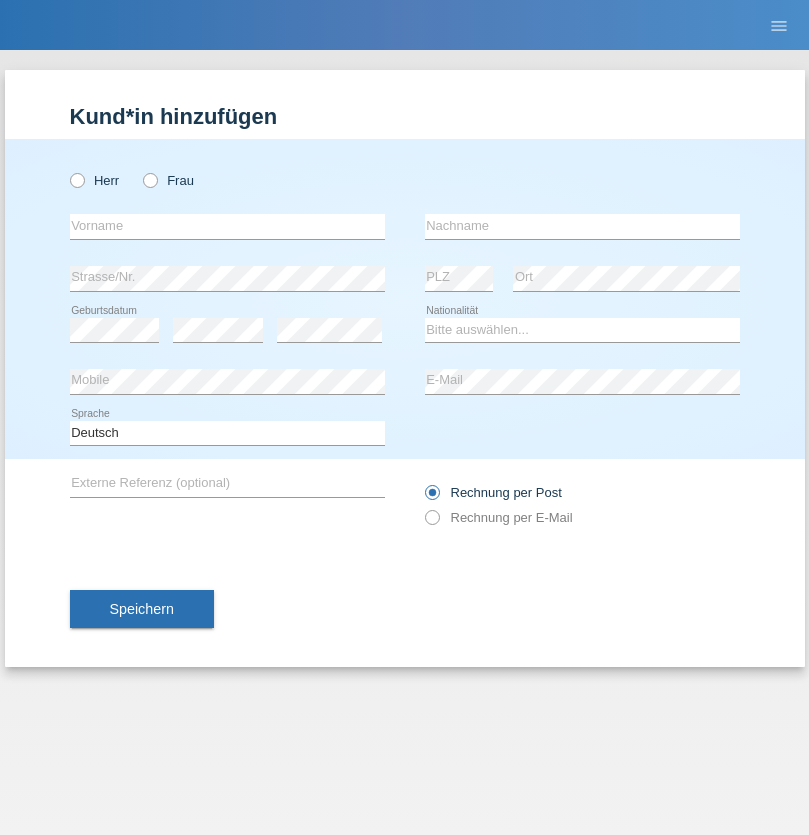 radio on "true" 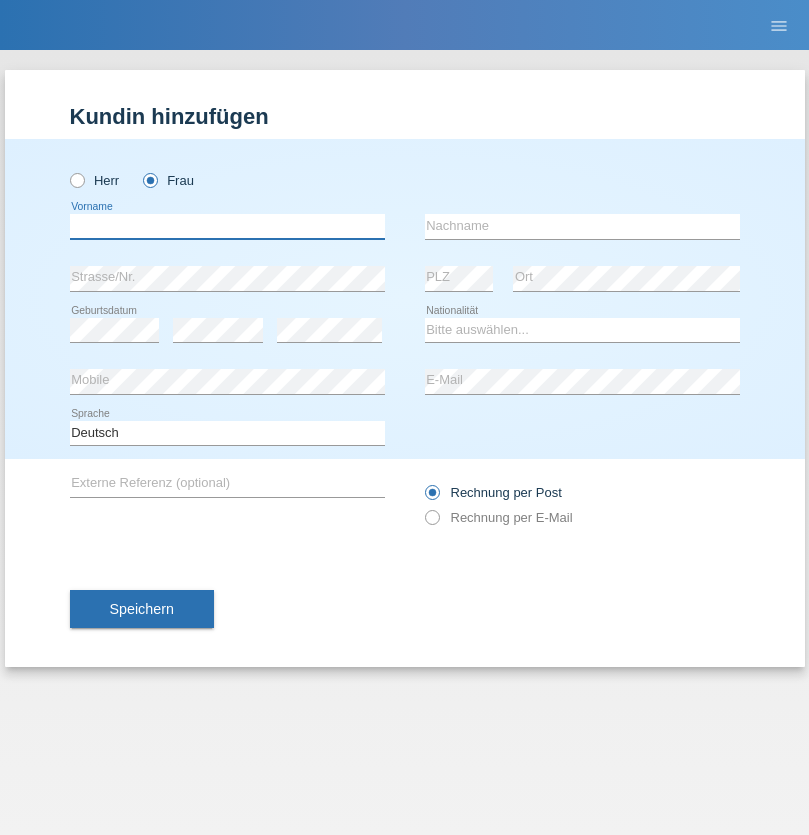 click at bounding box center [227, 226] 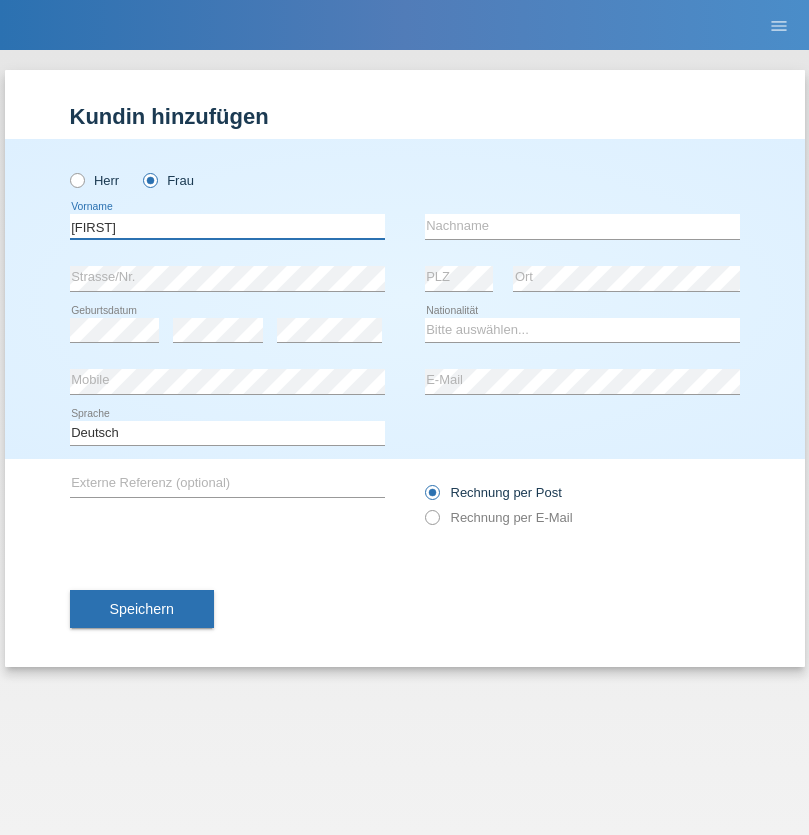 type on "[FIRST]" 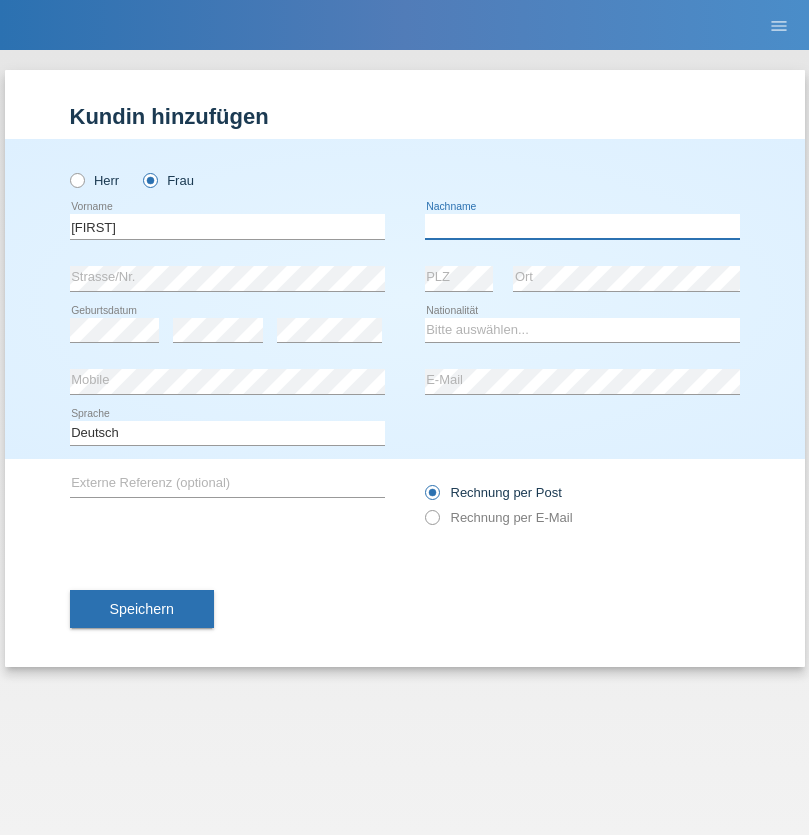click at bounding box center (582, 226) 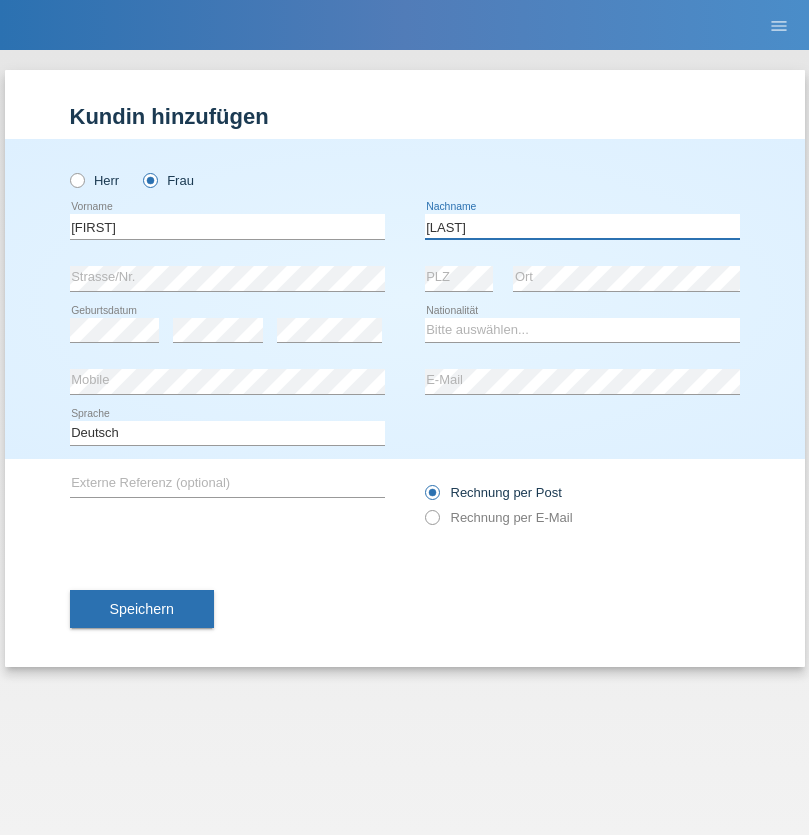 type on "[LAST]" 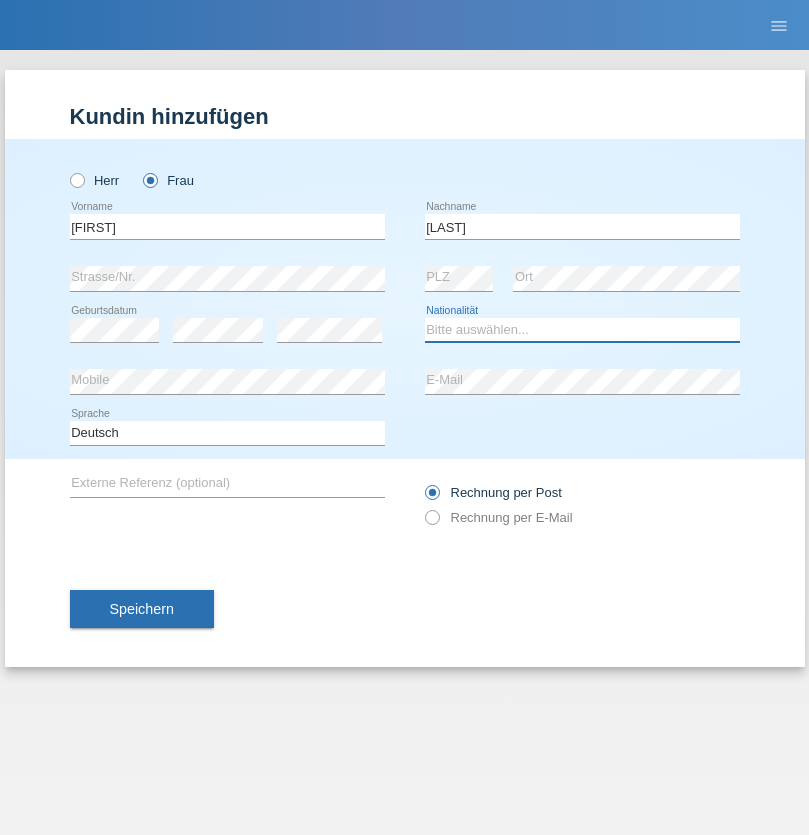 select on "ES" 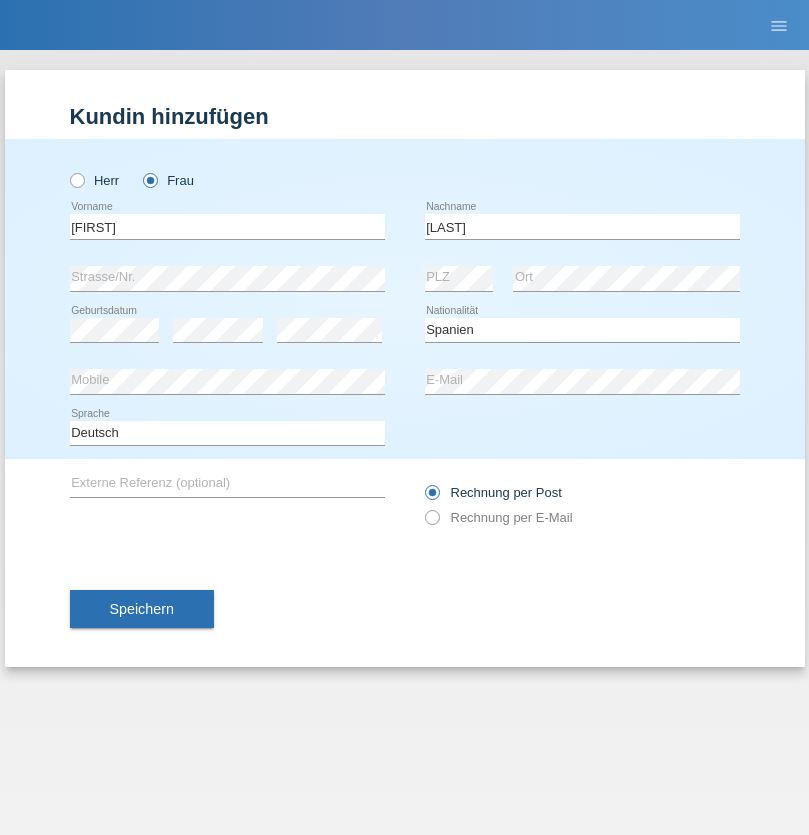select on "C" 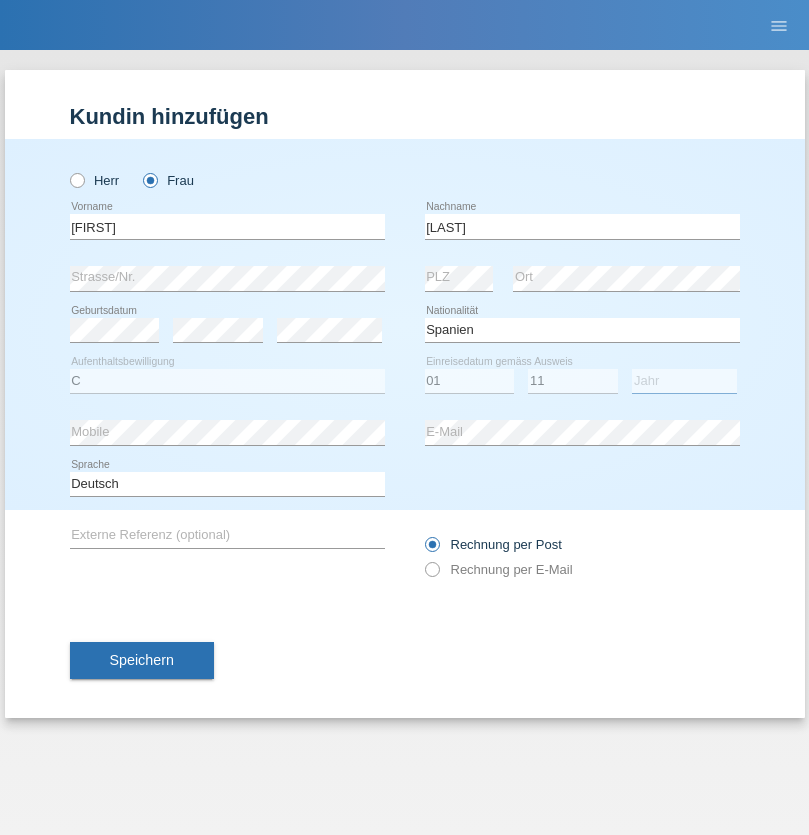select on "2019" 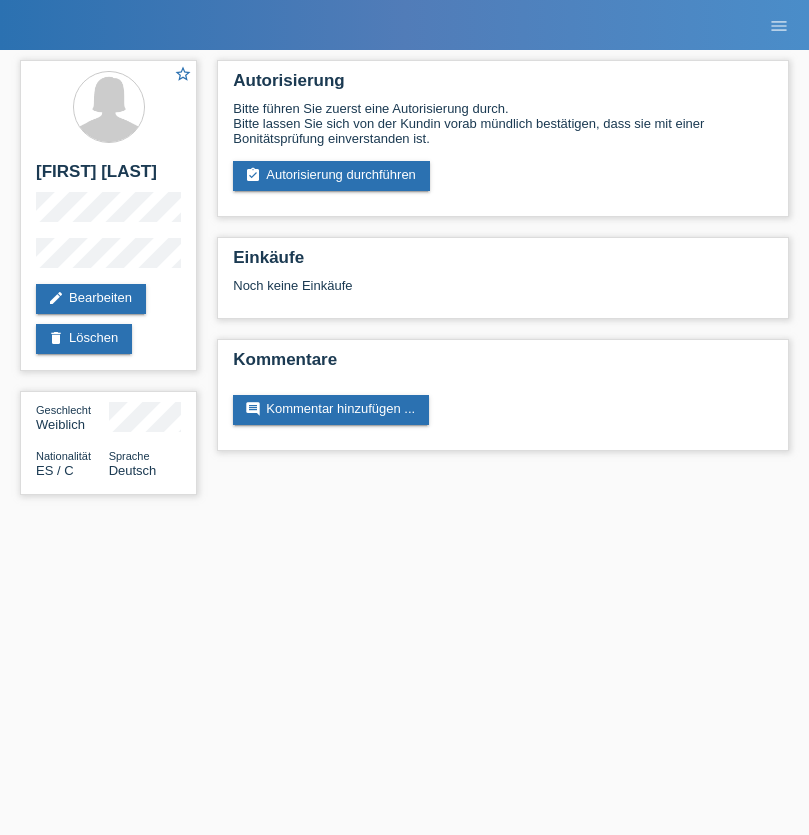 scroll, scrollTop: 0, scrollLeft: 0, axis: both 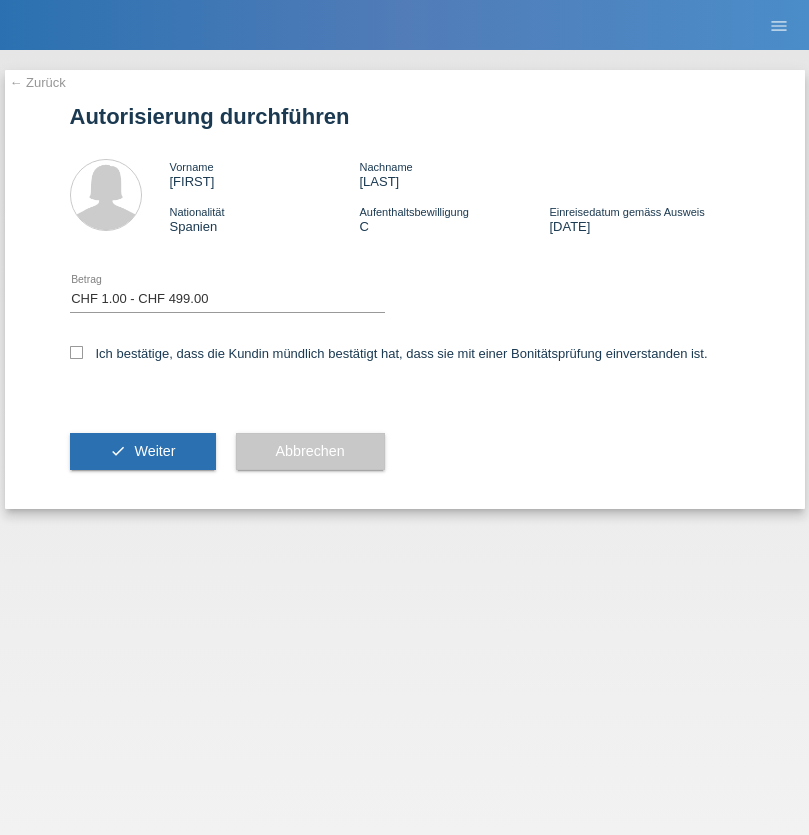 select on "1" 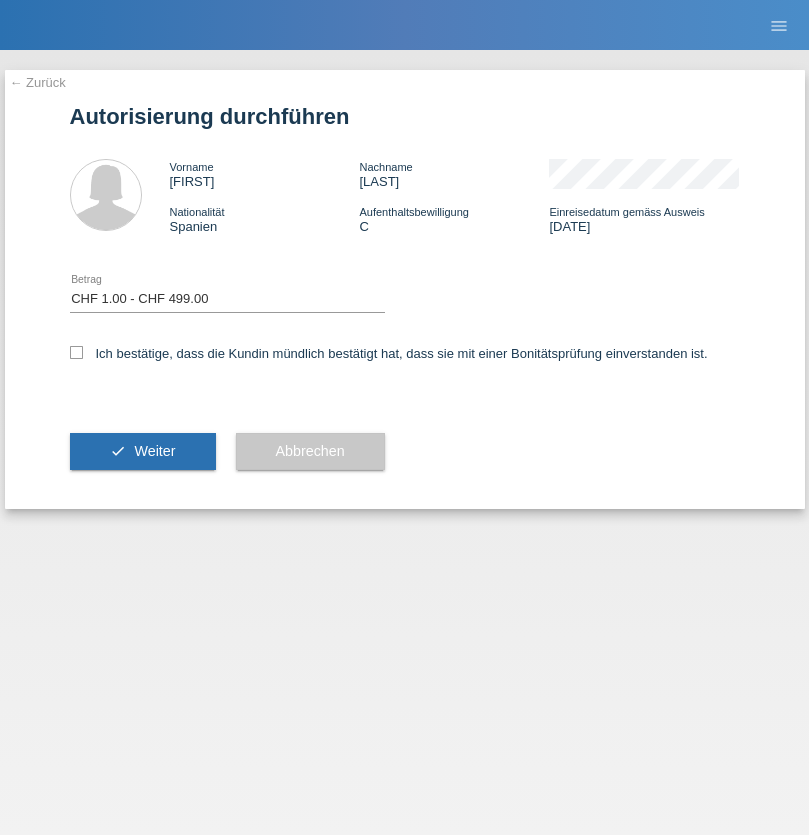 checkbox on "true" 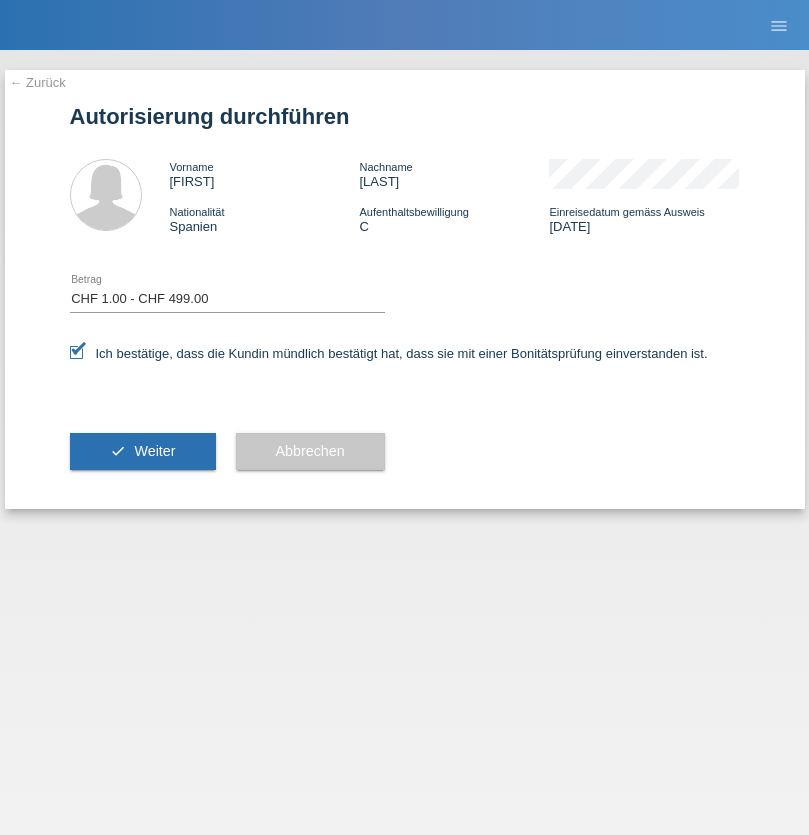 scroll, scrollTop: 0, scrollLeft: 0, axis: both 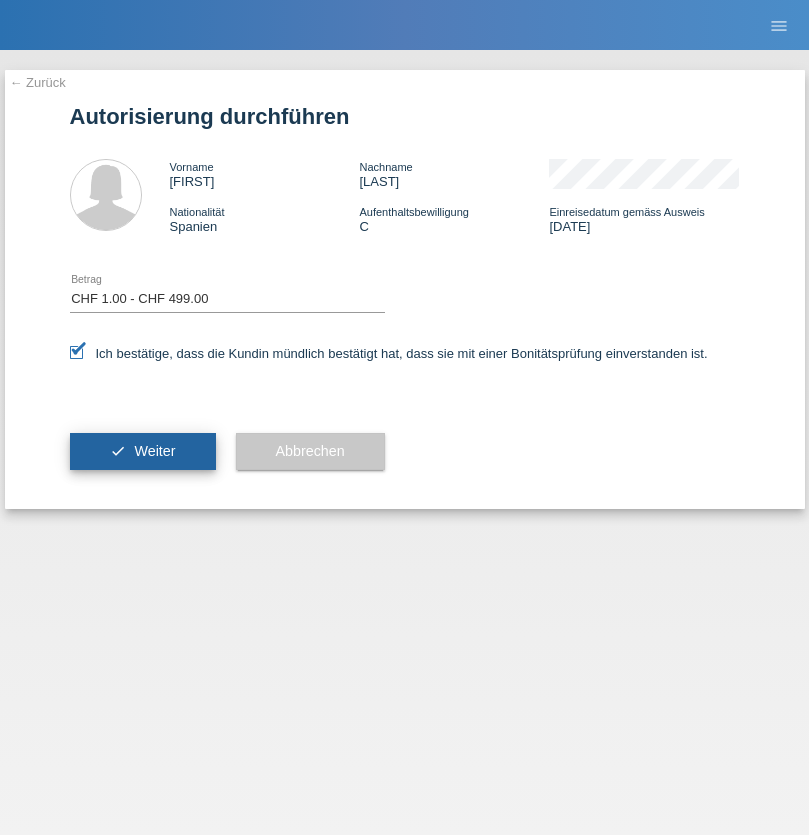click on "Weiter" at bounding box center [154, 451] 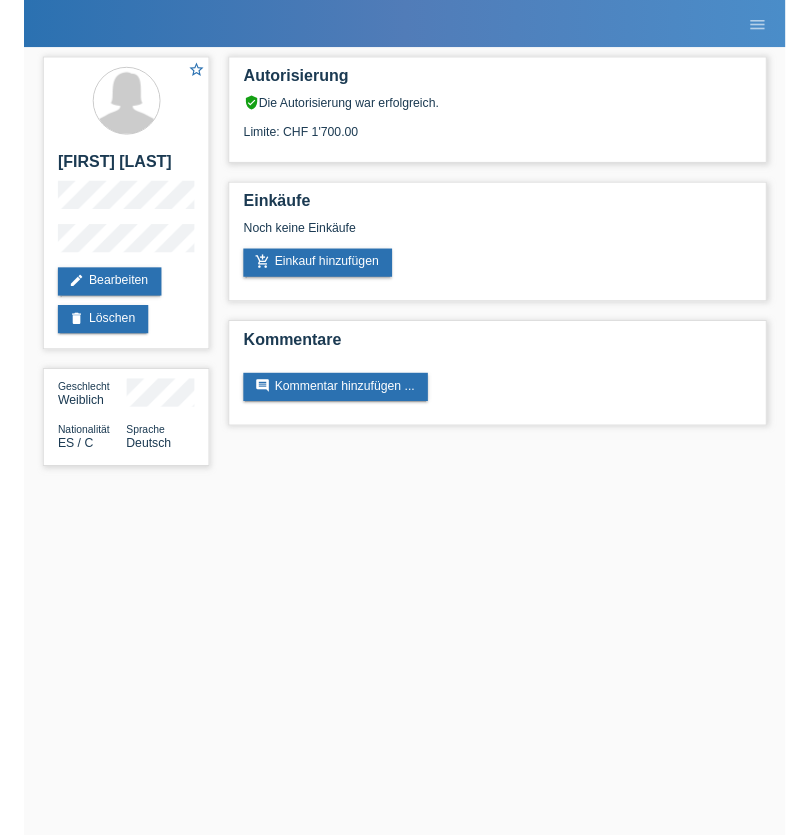 scroll, scrollTop: 0, scrollLeft: 0, axis: both 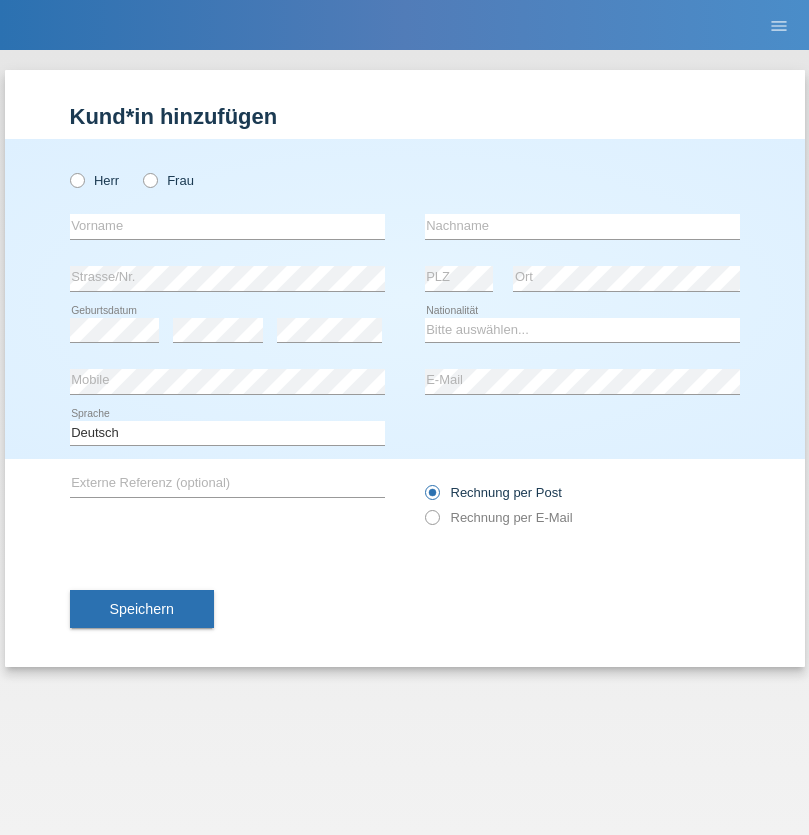 radio on "true" 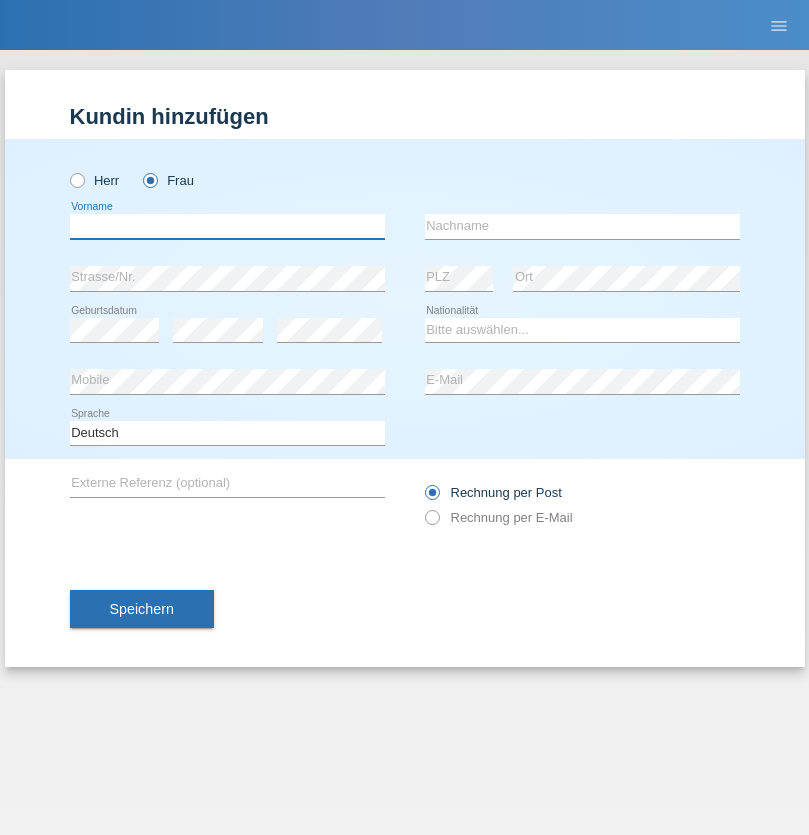click at bounding box center (227, 226) 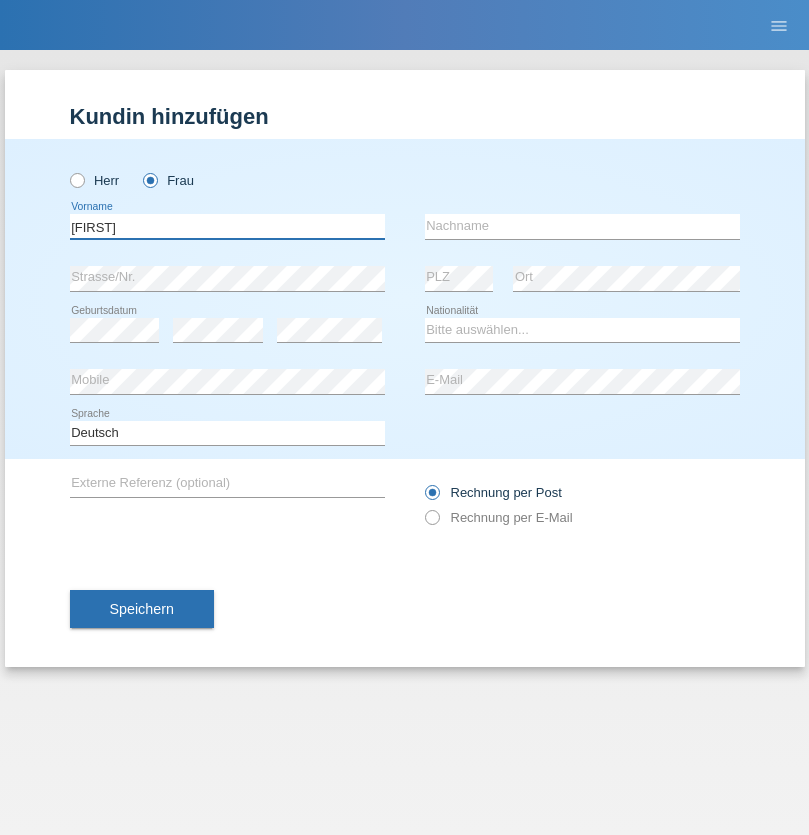 type on "[FIRST]" 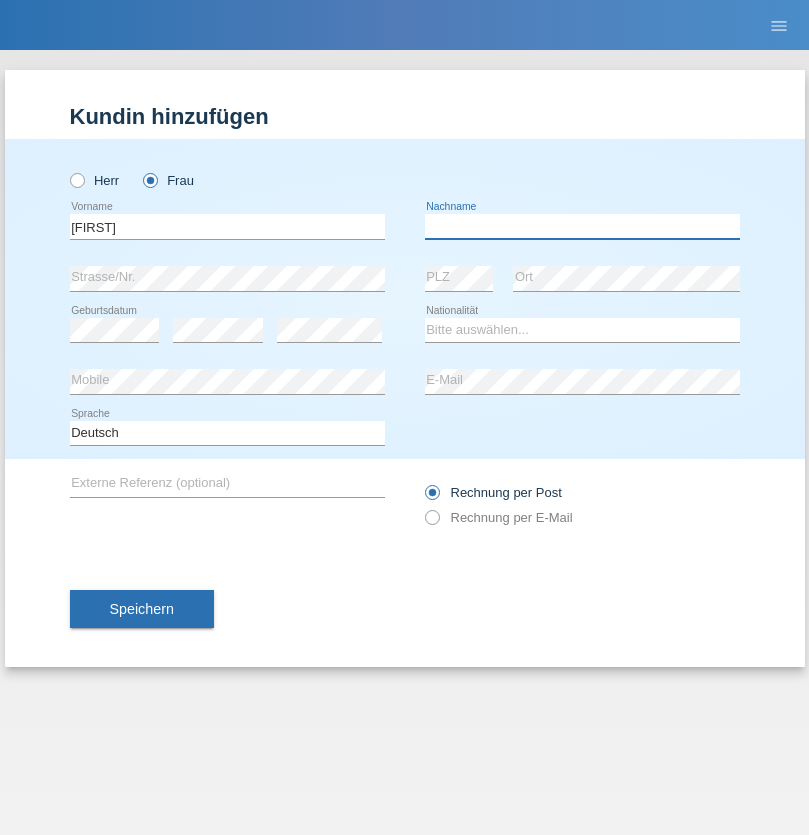 click at bounding box center [582, 226] 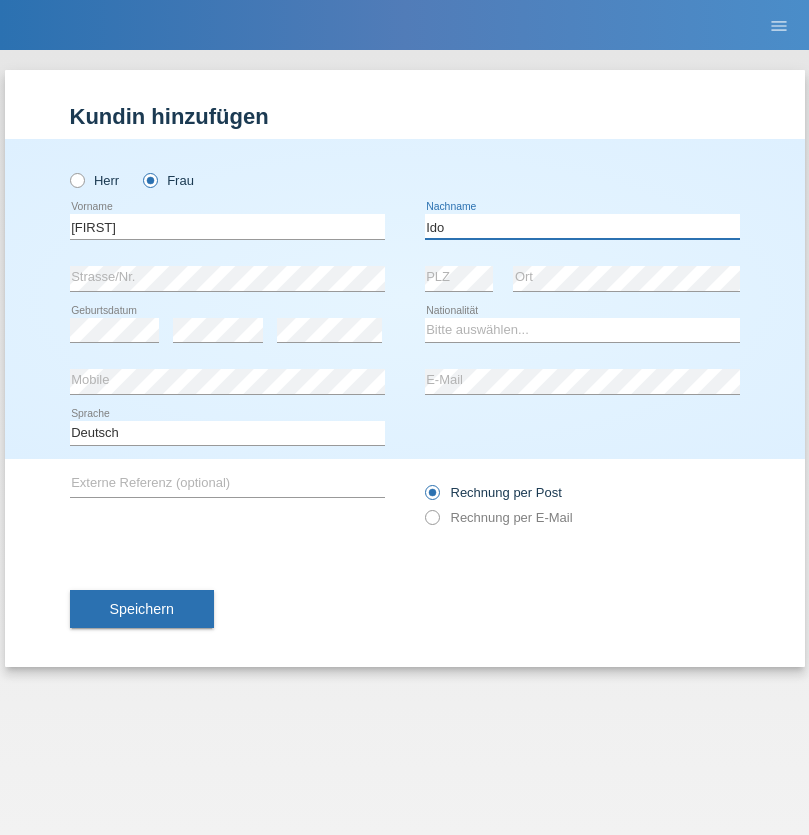 type on "Ido" 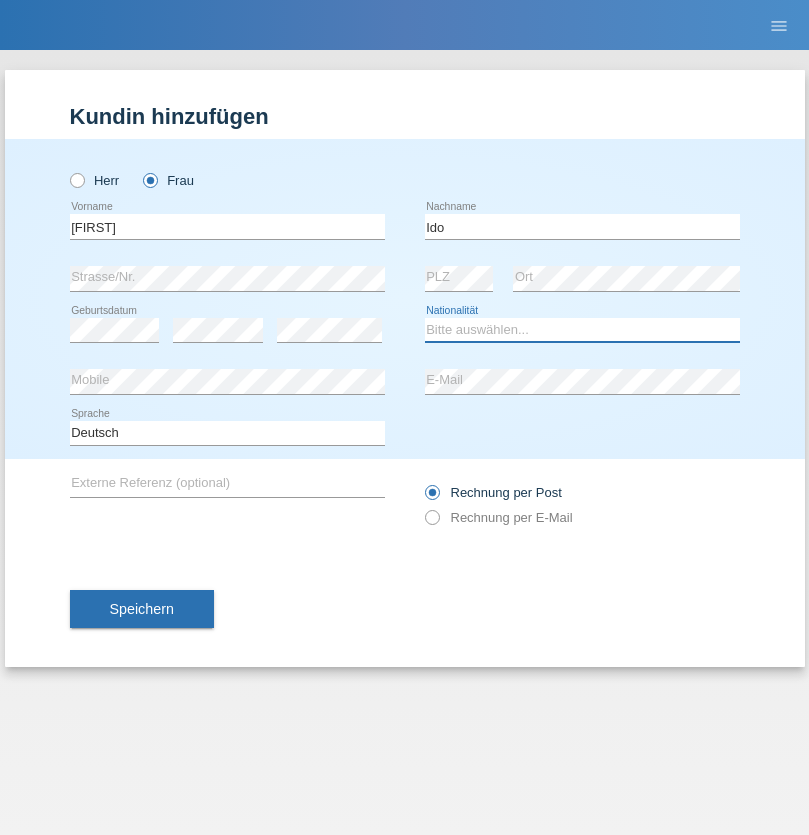 select on "CH" 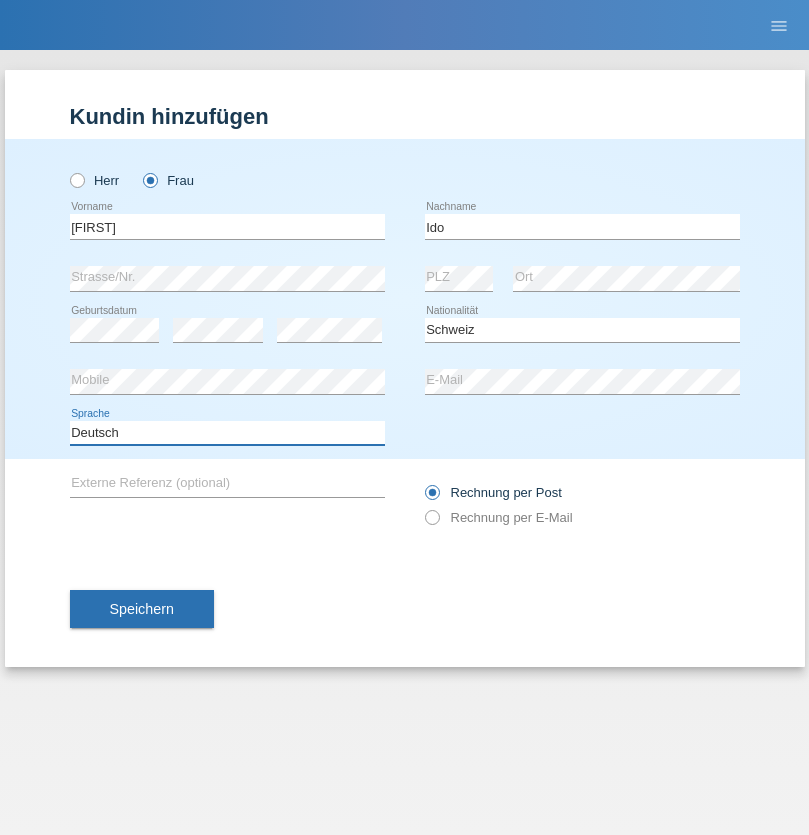 select on "en" 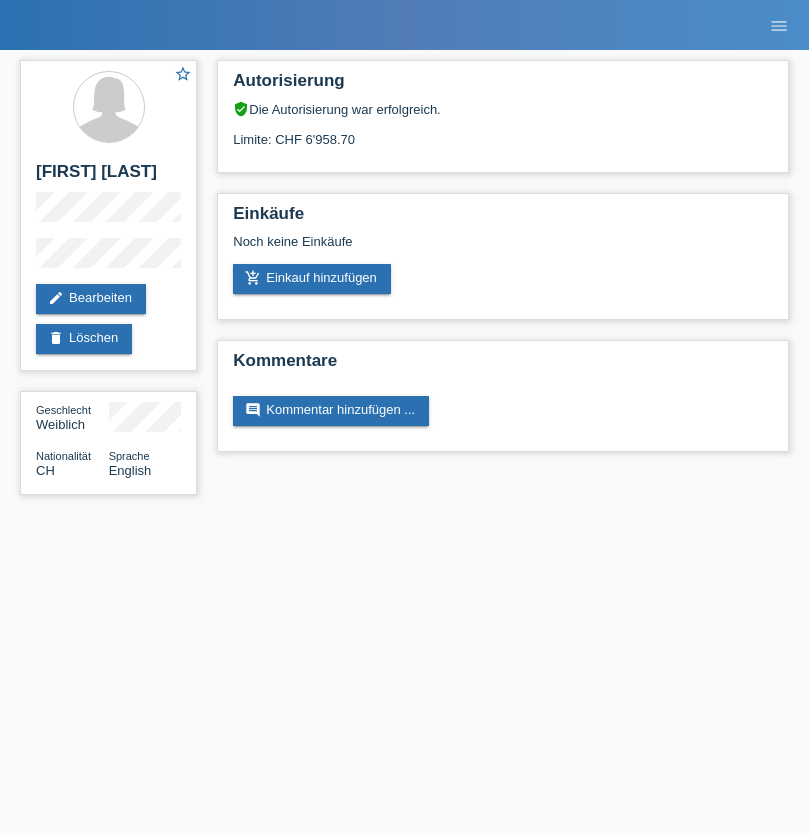 scroll, scrollTop: 0, scrollLeft: 0, axis: both 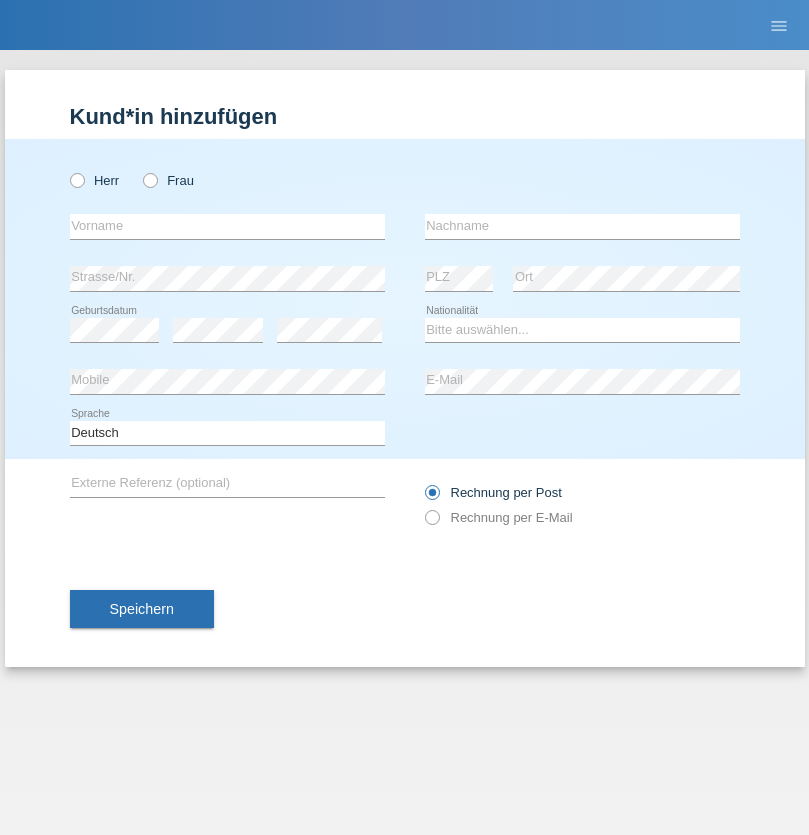 radio on "true" 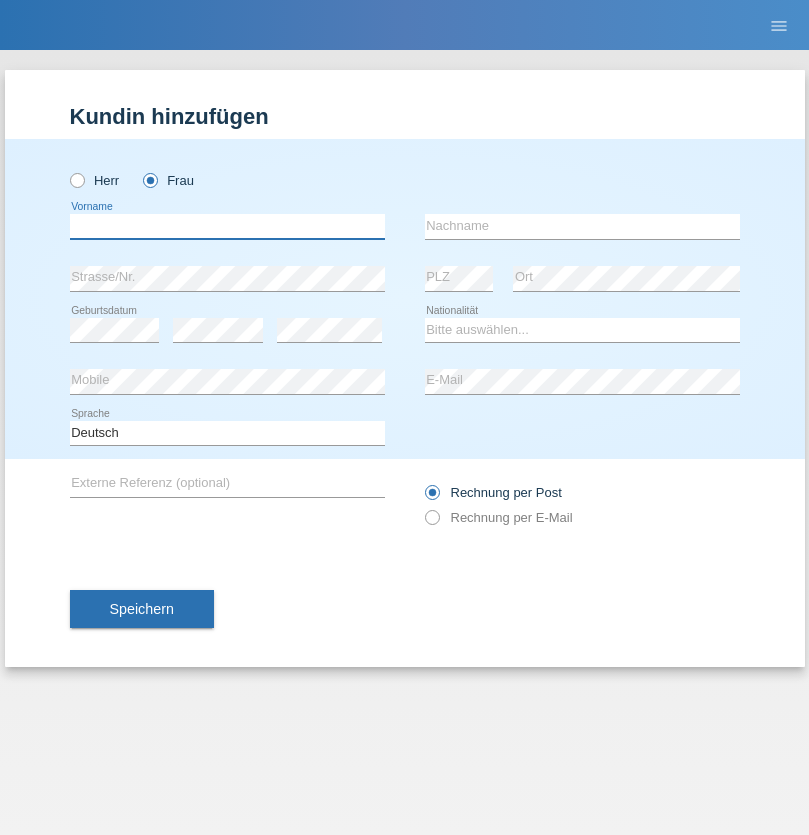 click at bounding box center (227, 226) 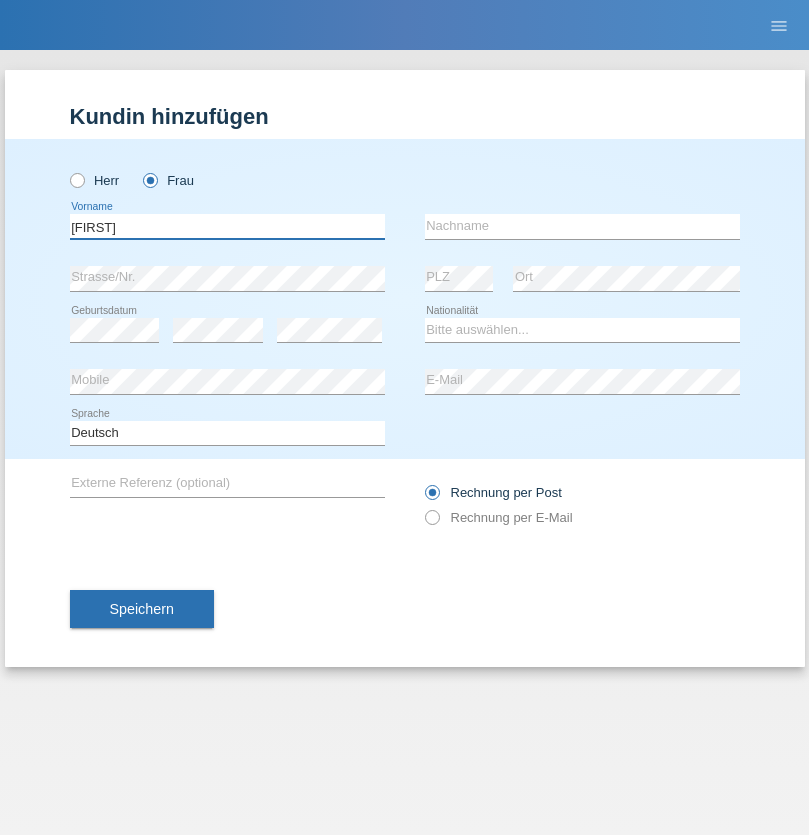 type on "[FIRST]" 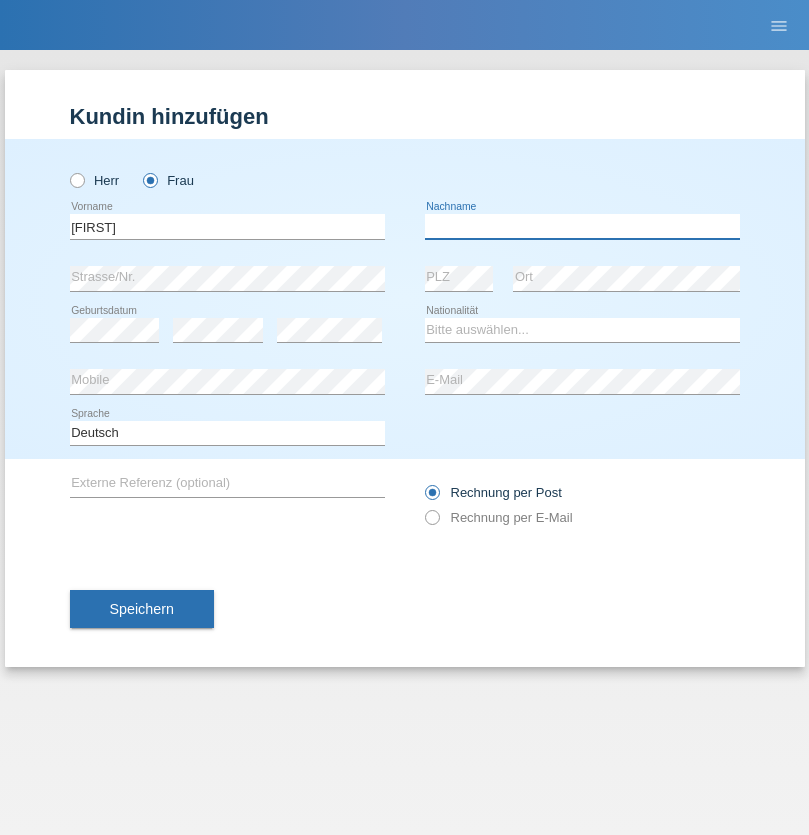 click at bounding box center [582, 226] 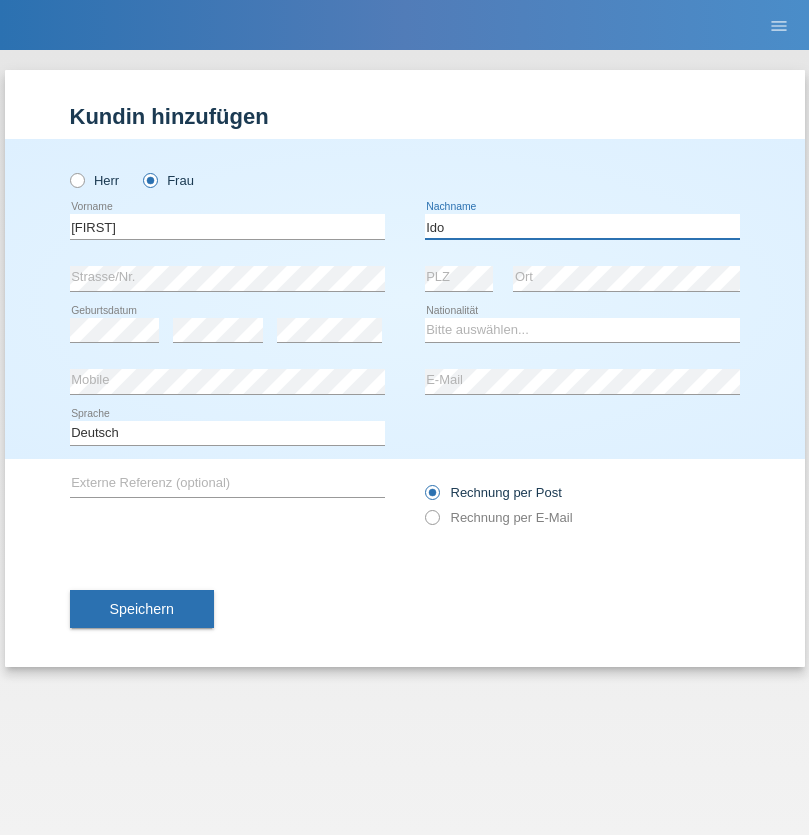 type on "Ido" 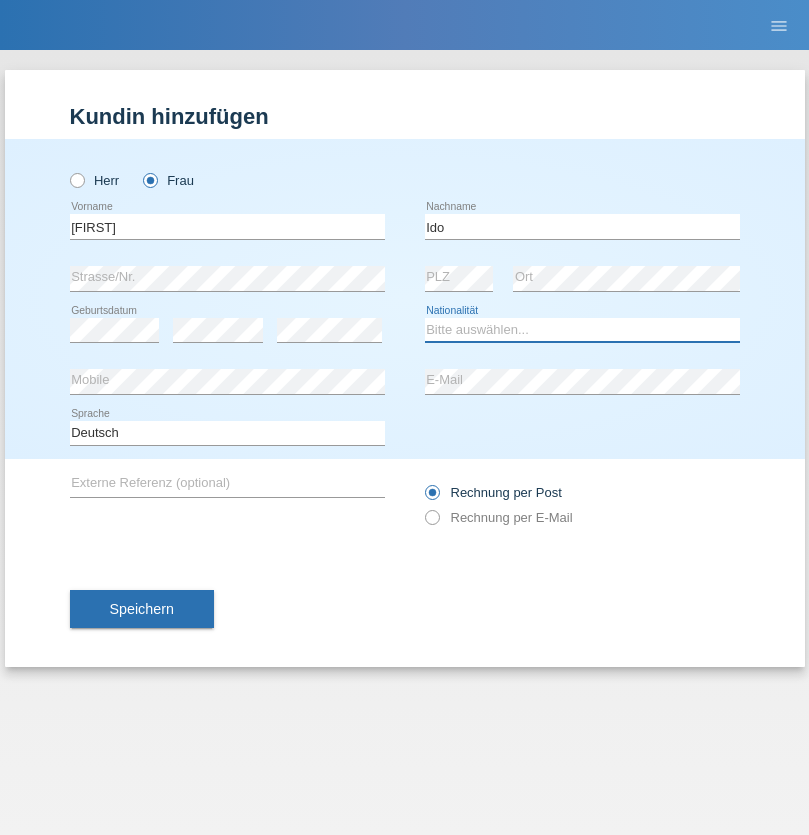 select on "CH" 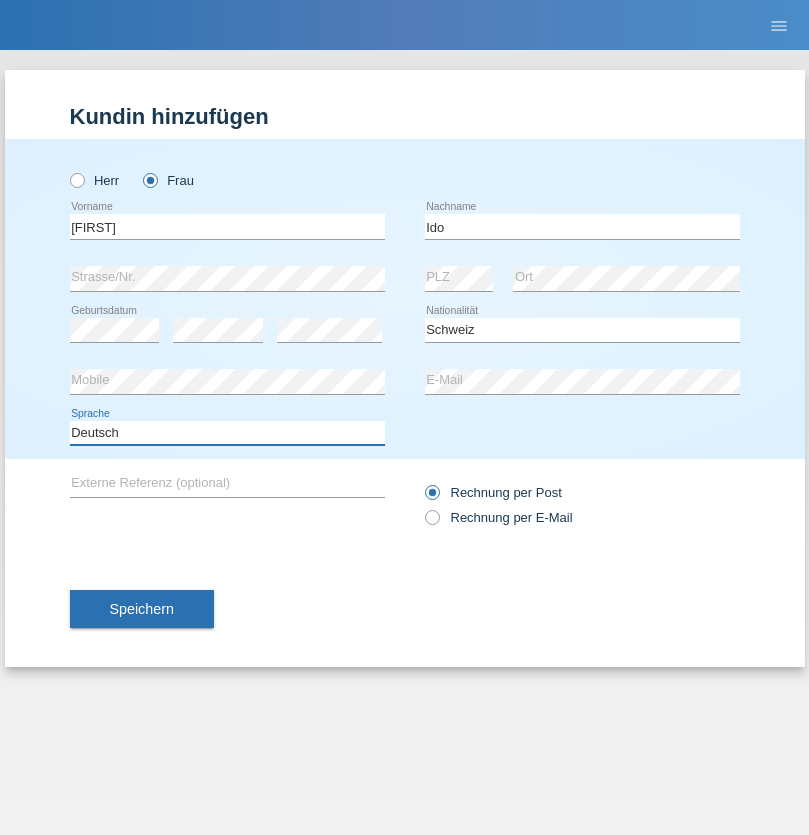 select on "en" 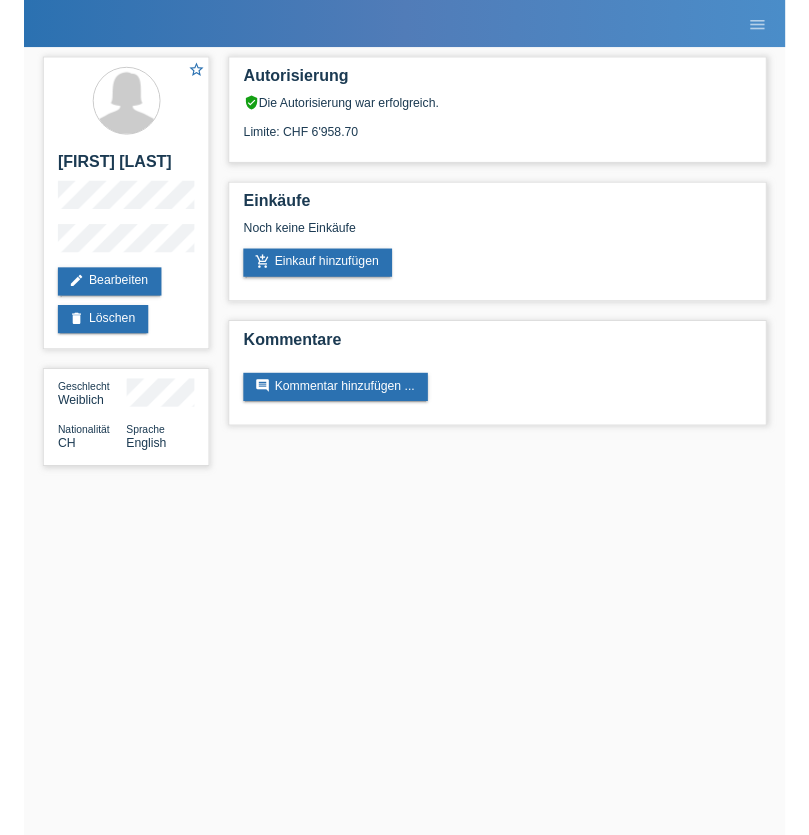 scroll, scrollTop: 0, scrollLeft: 0, axis: both 